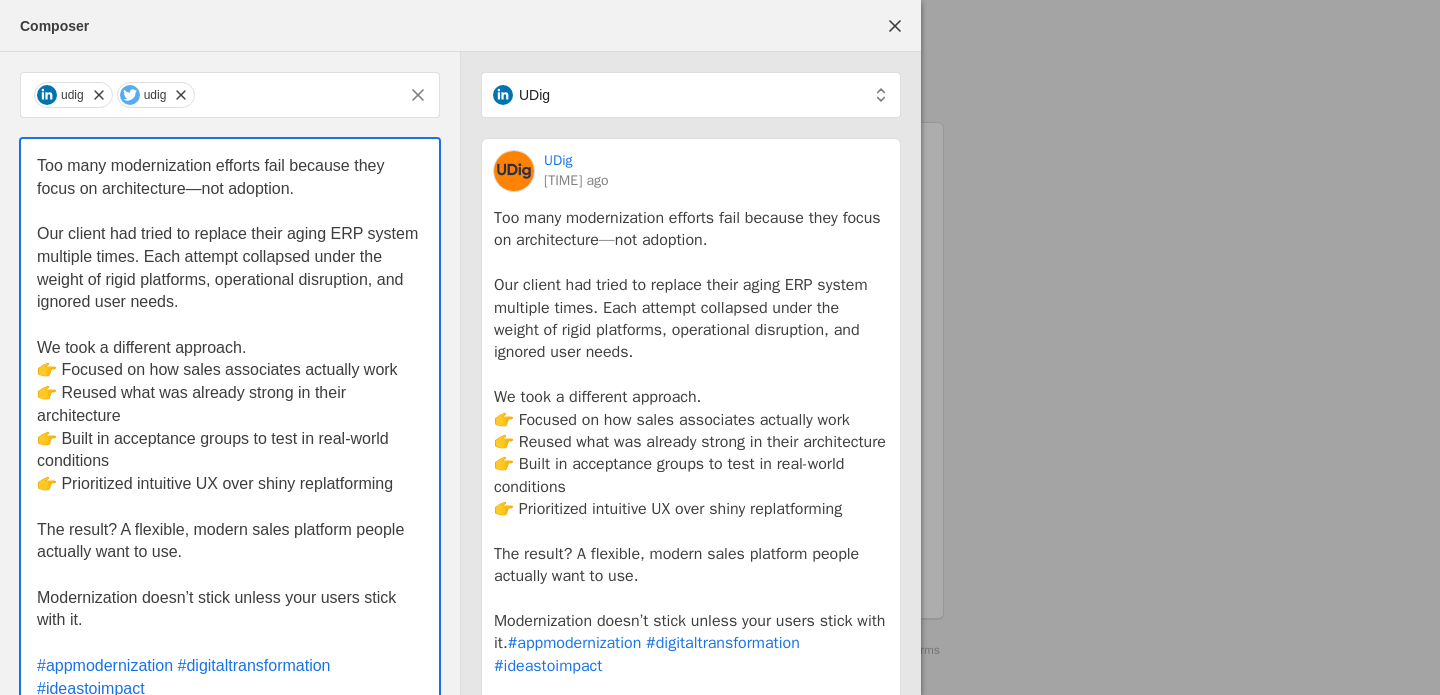 scroll, scrollTop: 0, scrollLeft: 0, axis: both 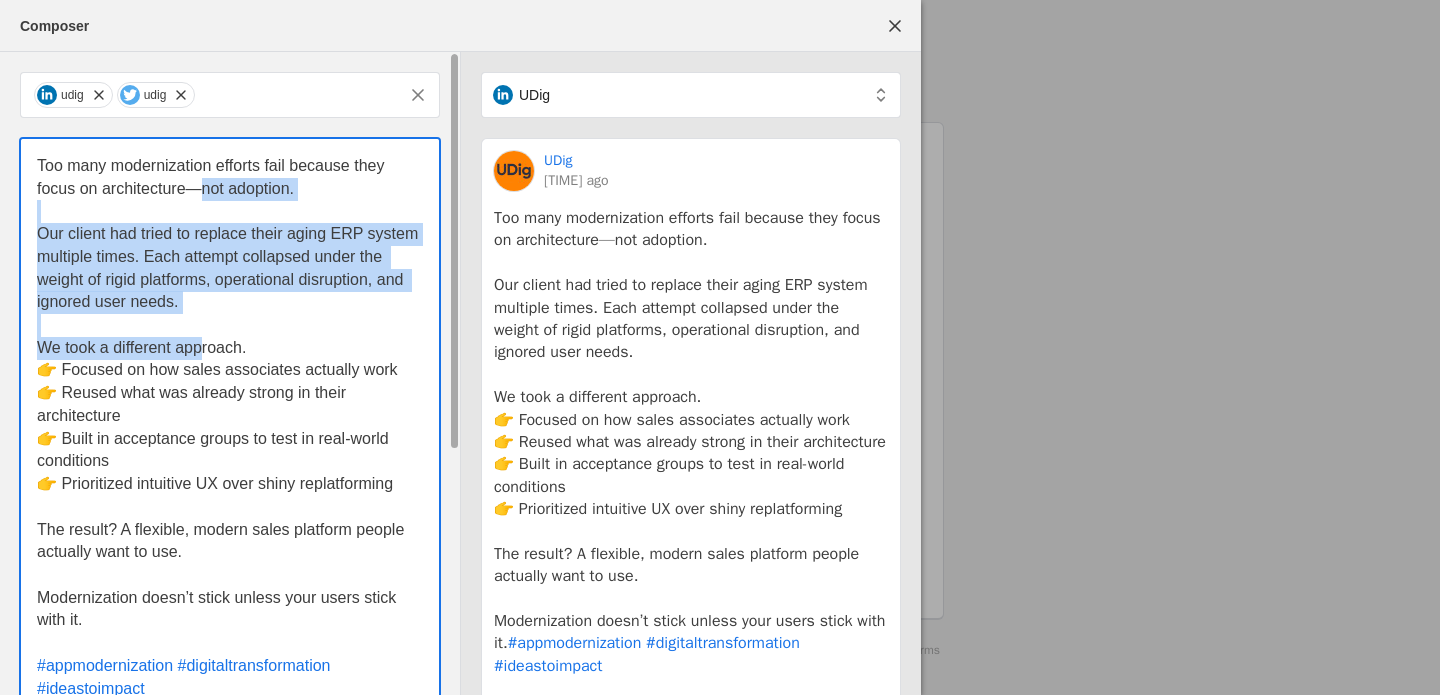 drag, startPoint x: 202, startPoint y: 194, endPoint x: 199, endPoint y: 354, distance: 160.02812 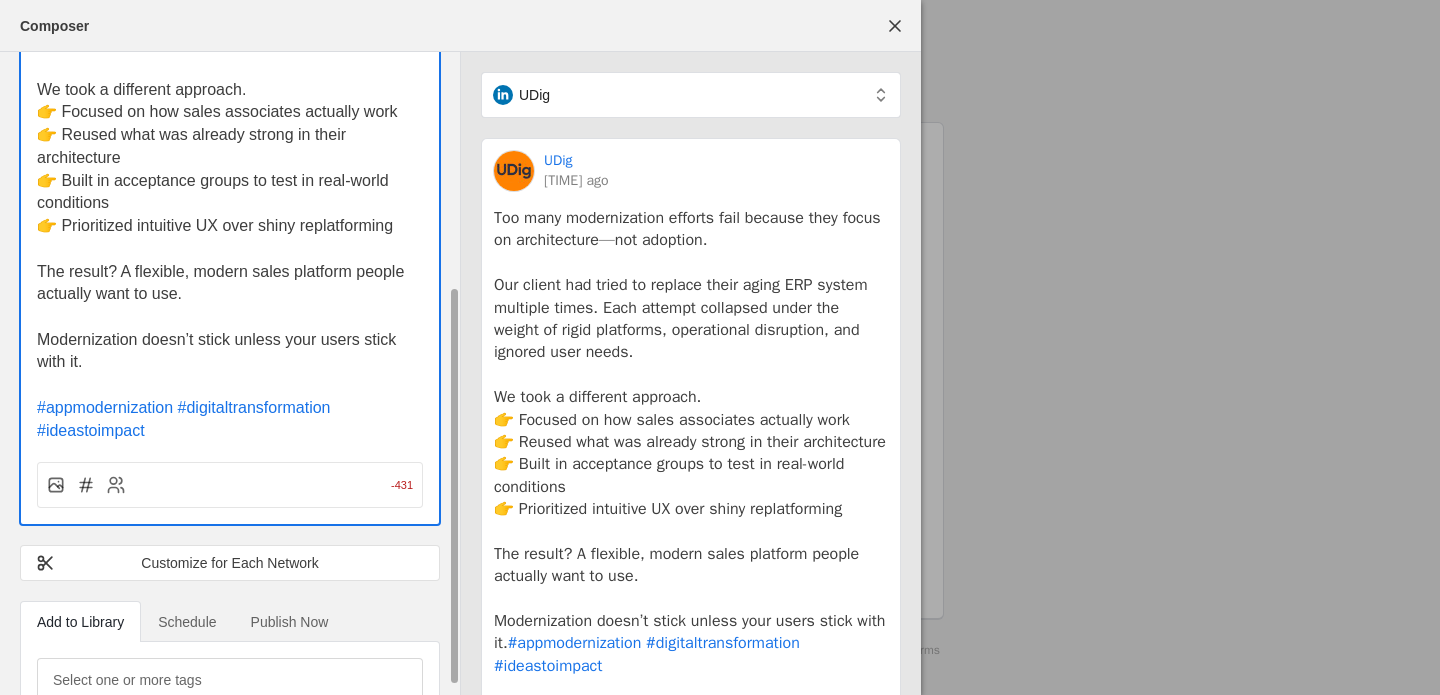 scroll, scrollTop: 391, scrollLeft: 0, axis: vertical 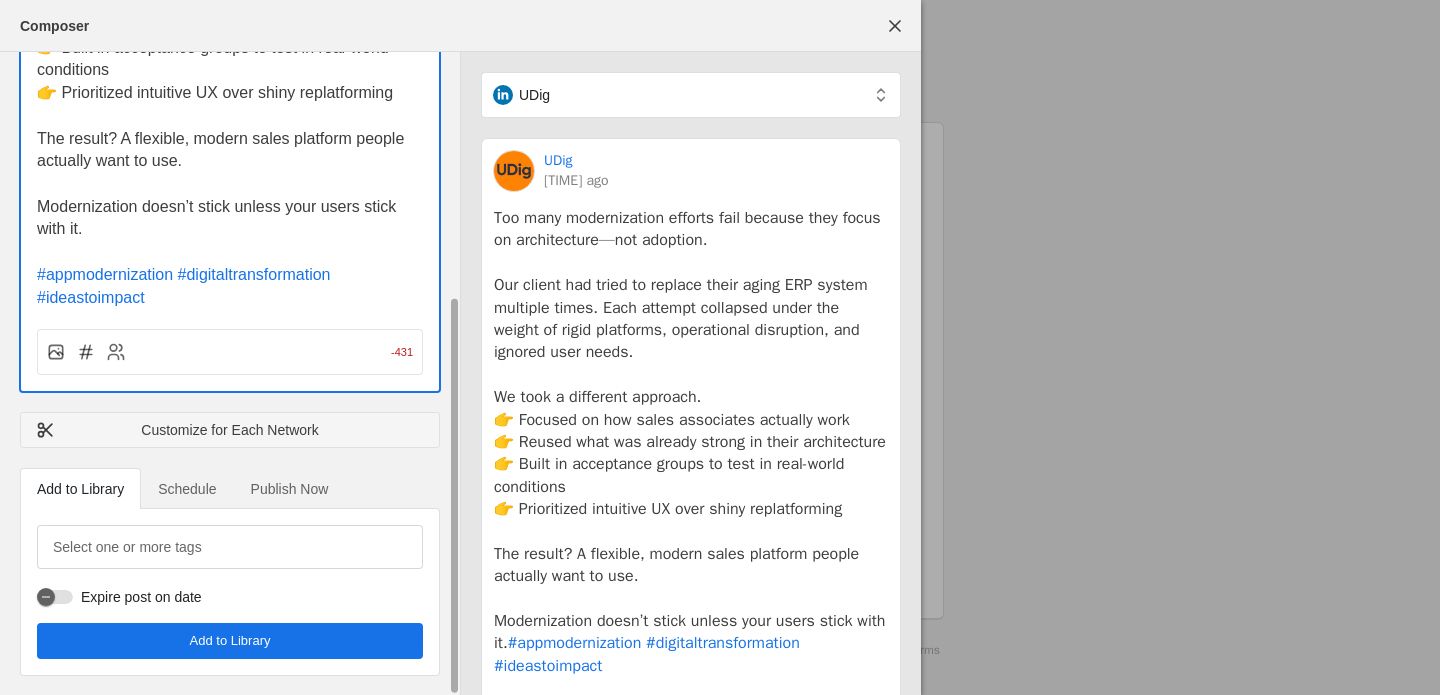 click on "Customize for Each Network" 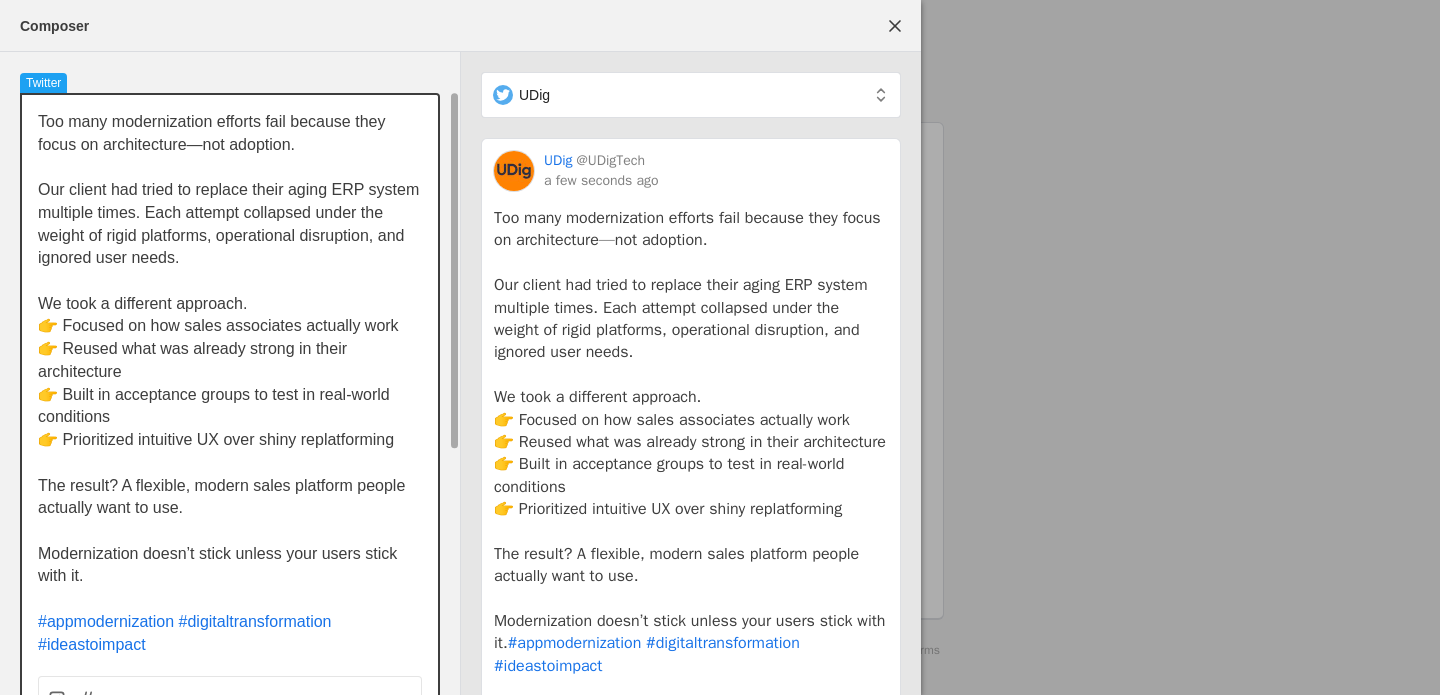 scroll, scrollTop: 70, scrollLeft: 0, axis: vertical 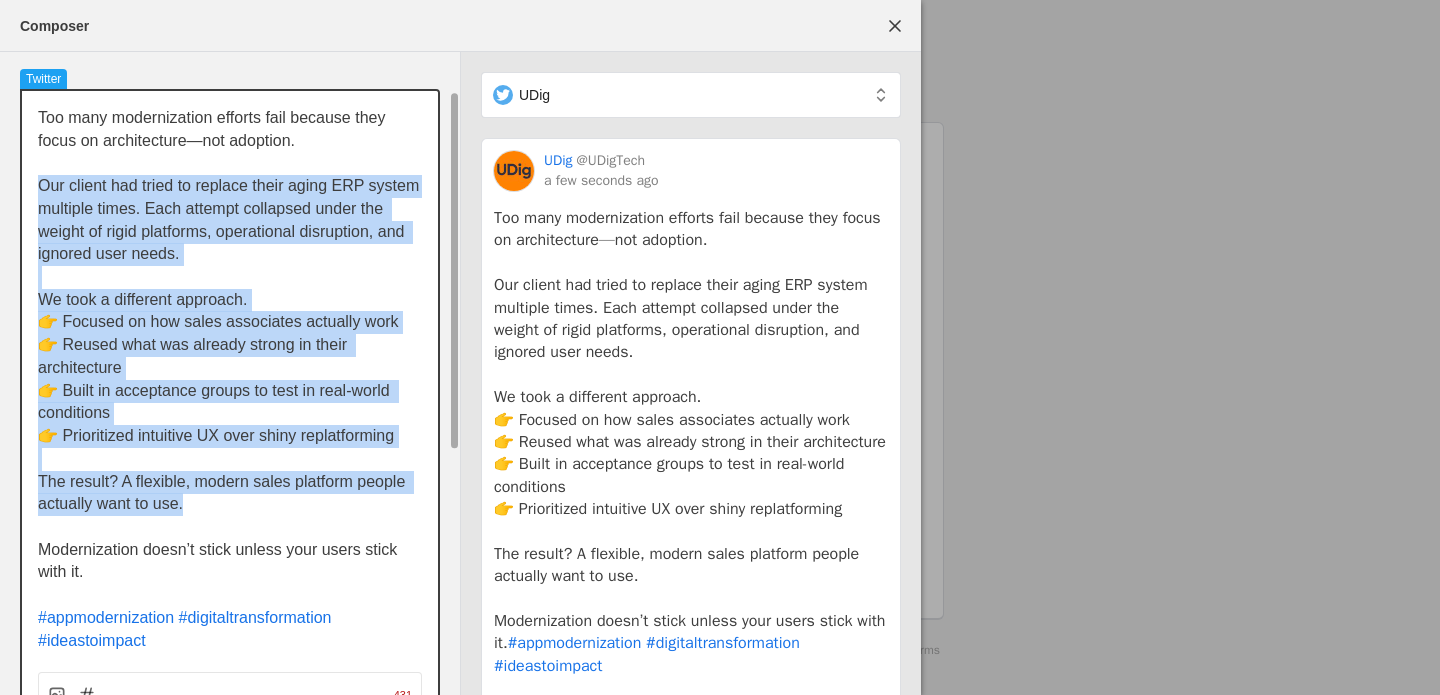 drag, startPoint x: 221, startPoint y: 506, endPoint x: 38, endPoint y: 190, distance: 365.16434 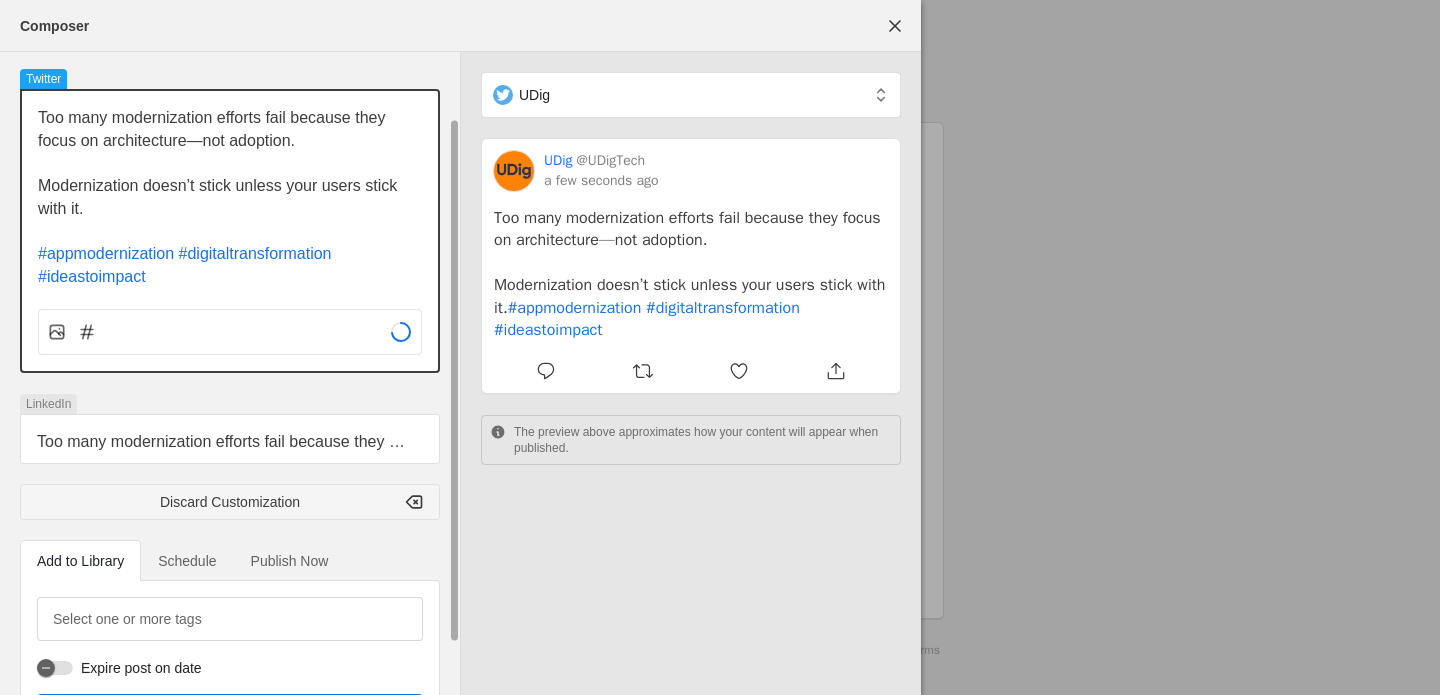 click on "Modernization doesn’t stick unless your users stick with it." at bounding box center (230, 197) 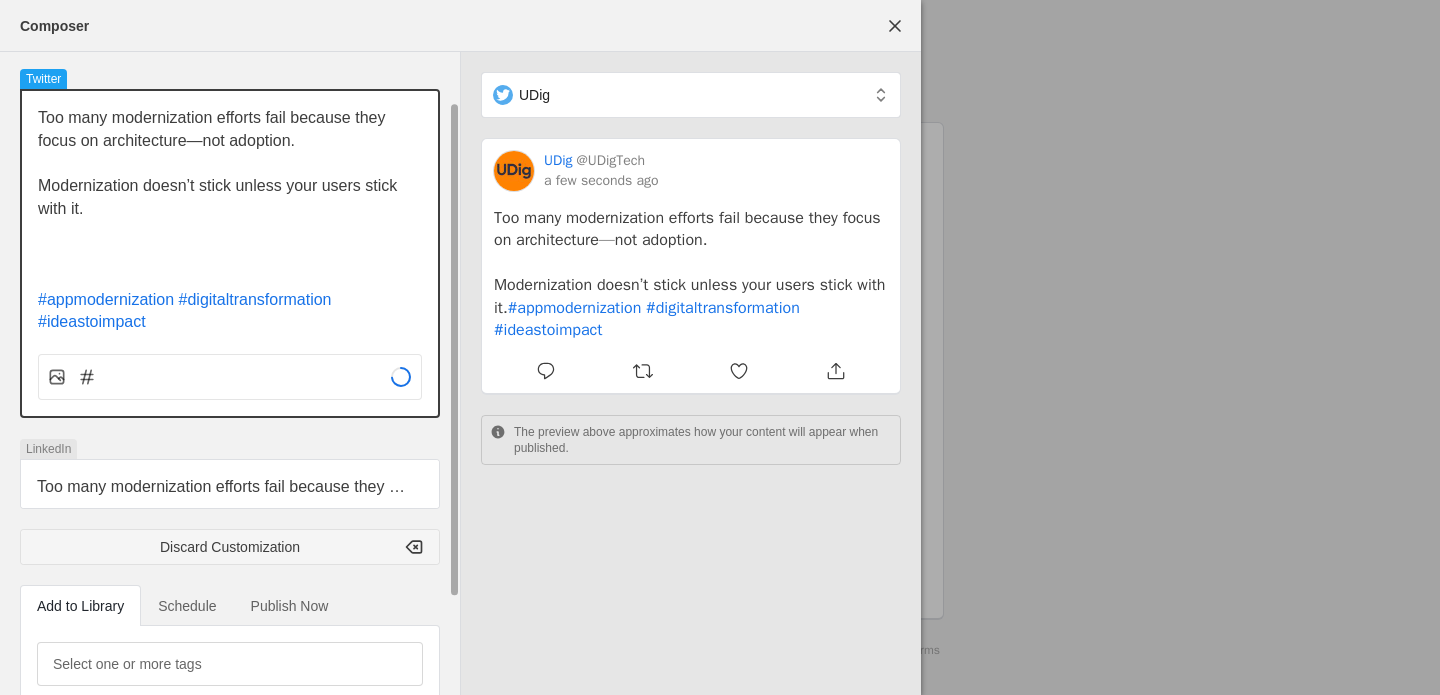 scroll, scrollTop: 0, scrollLeft: 0, axis: both 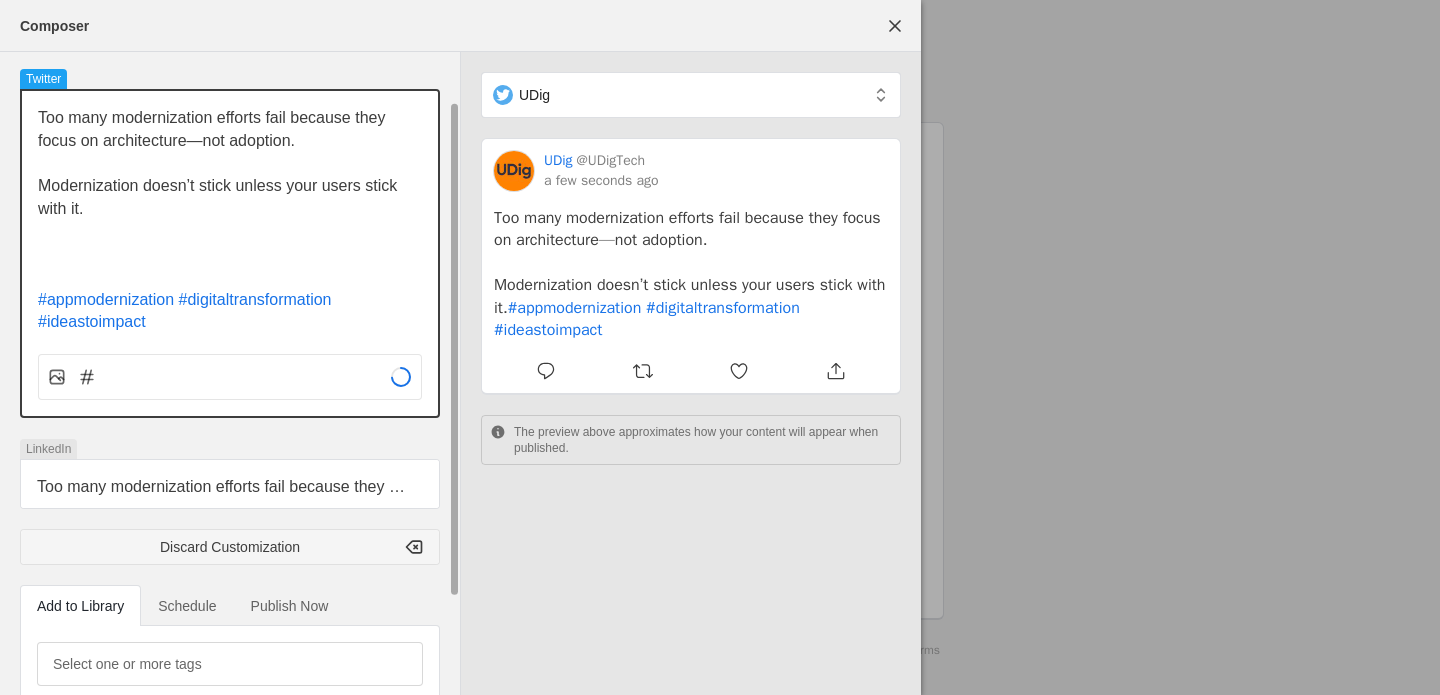 click at bounding box center (230, 254) 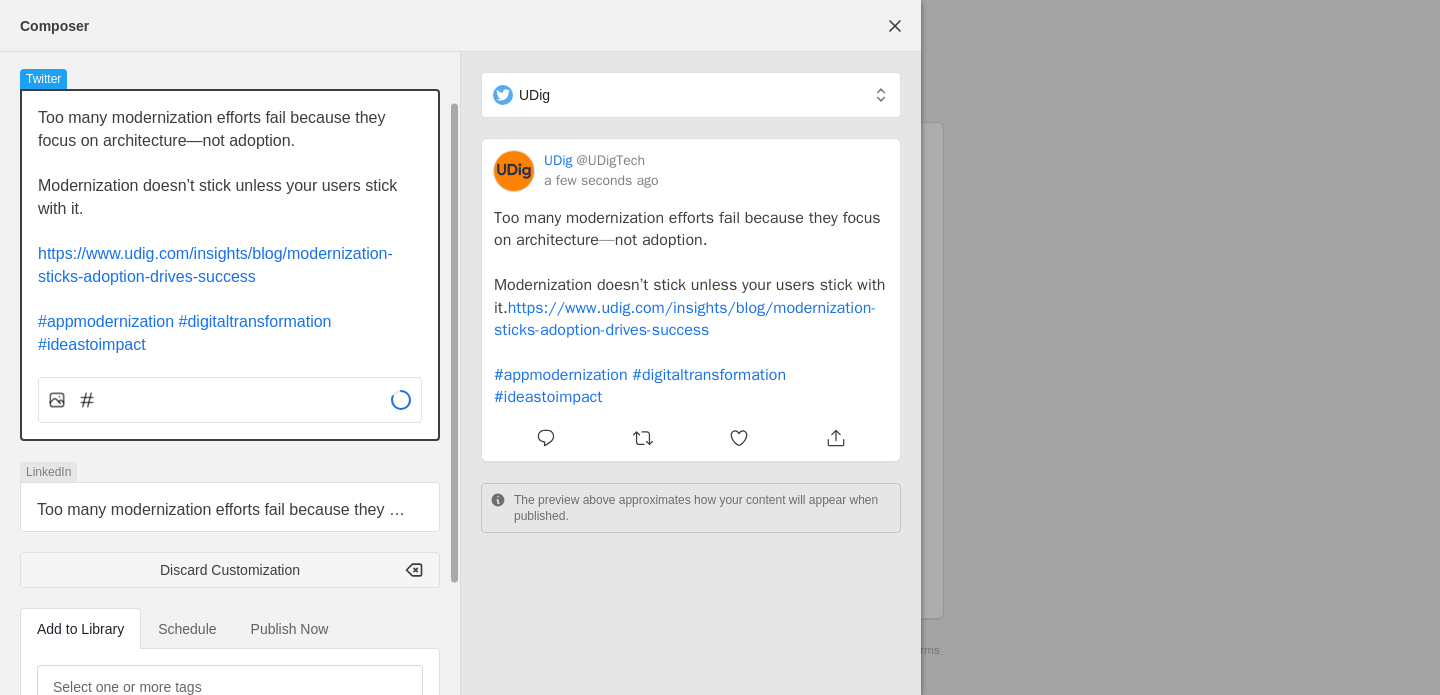 scroll, scrollTop: 0, scrollLeft: 0, axis: both 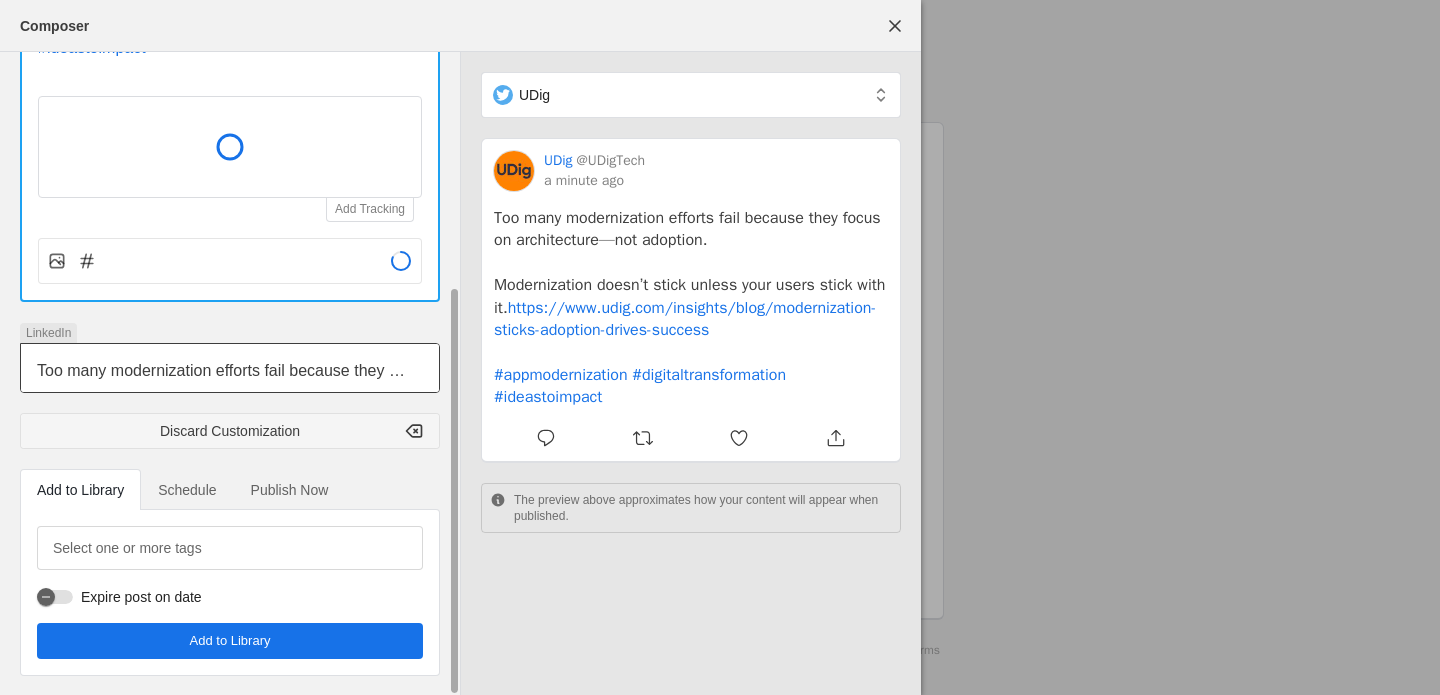 click on "Too many modernization efforts fail because they focus on architecture—not adoption. Our client had tried to replace their aging ERP system multiple times. Each attempt collapsed under the weight of rigid platforms, operational disruption, and ignored user needs. We took a different approach. 👉 Focused on how sales associates actually work 👉 Reused what was already strong in their architecture 👉 Built in acceptance groups to test in real-world conditions 👉 Prioritized intuitive UX over shiny replatforming The result? A flexible, modern sales platform people actually want to use. Modernization doesn’t stick unless your users stick with it. #appmodernization   #digitaltransformation   #ideastoimpact" 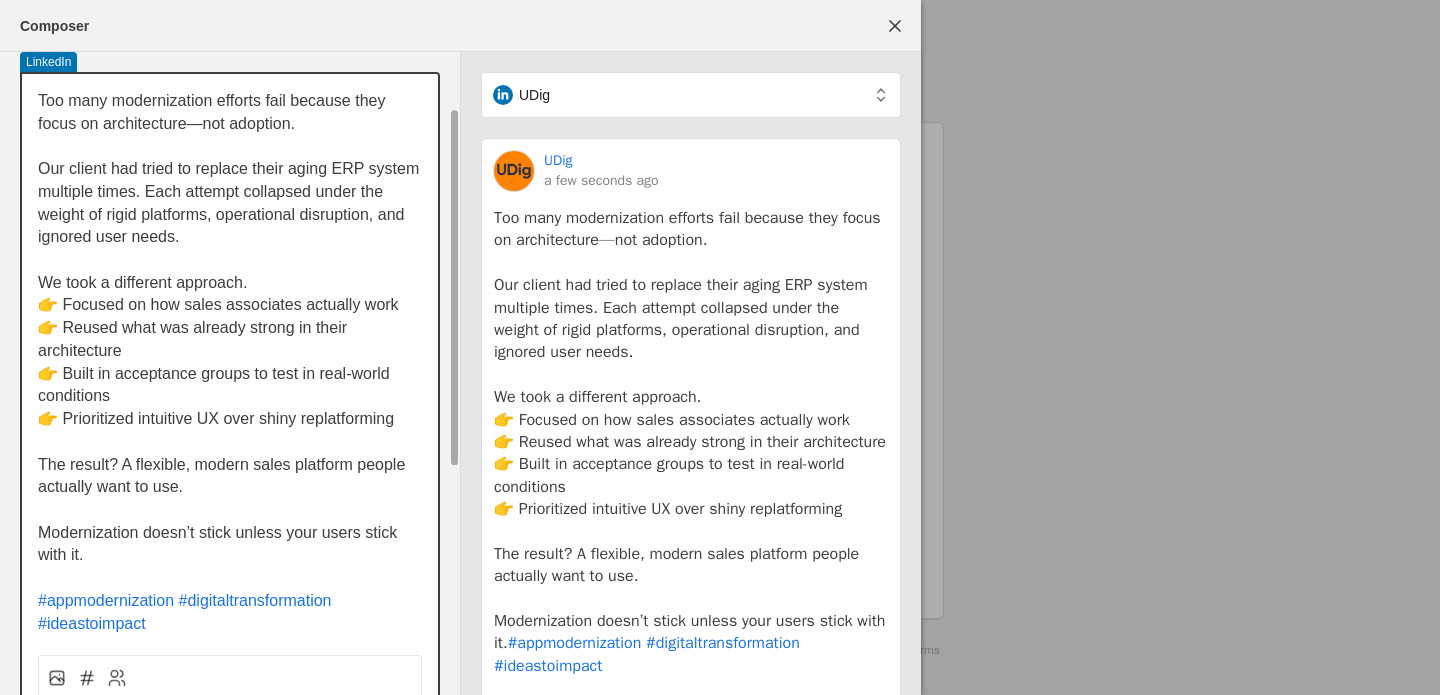 scroll, scrollTop: 504, scrollLeft: 0, axis: vertical 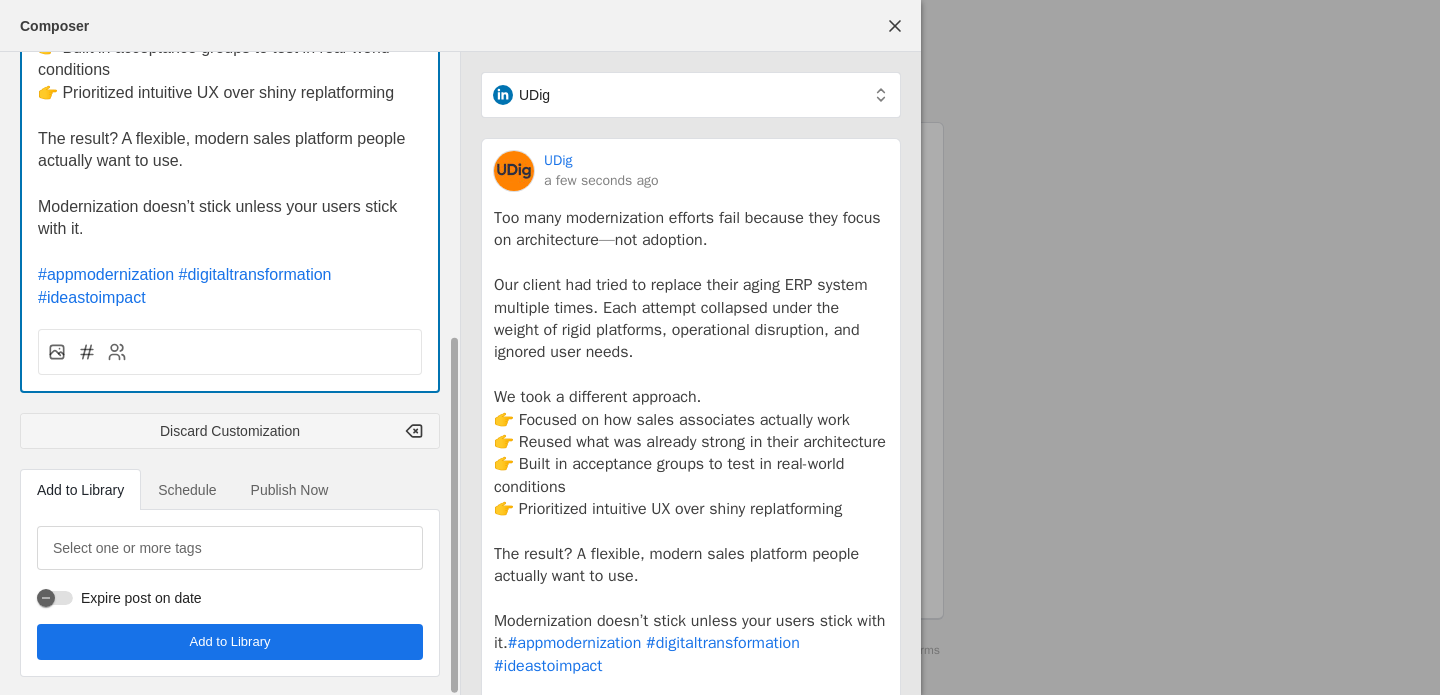 click on "Schedule" at bounding box center (187, 490) 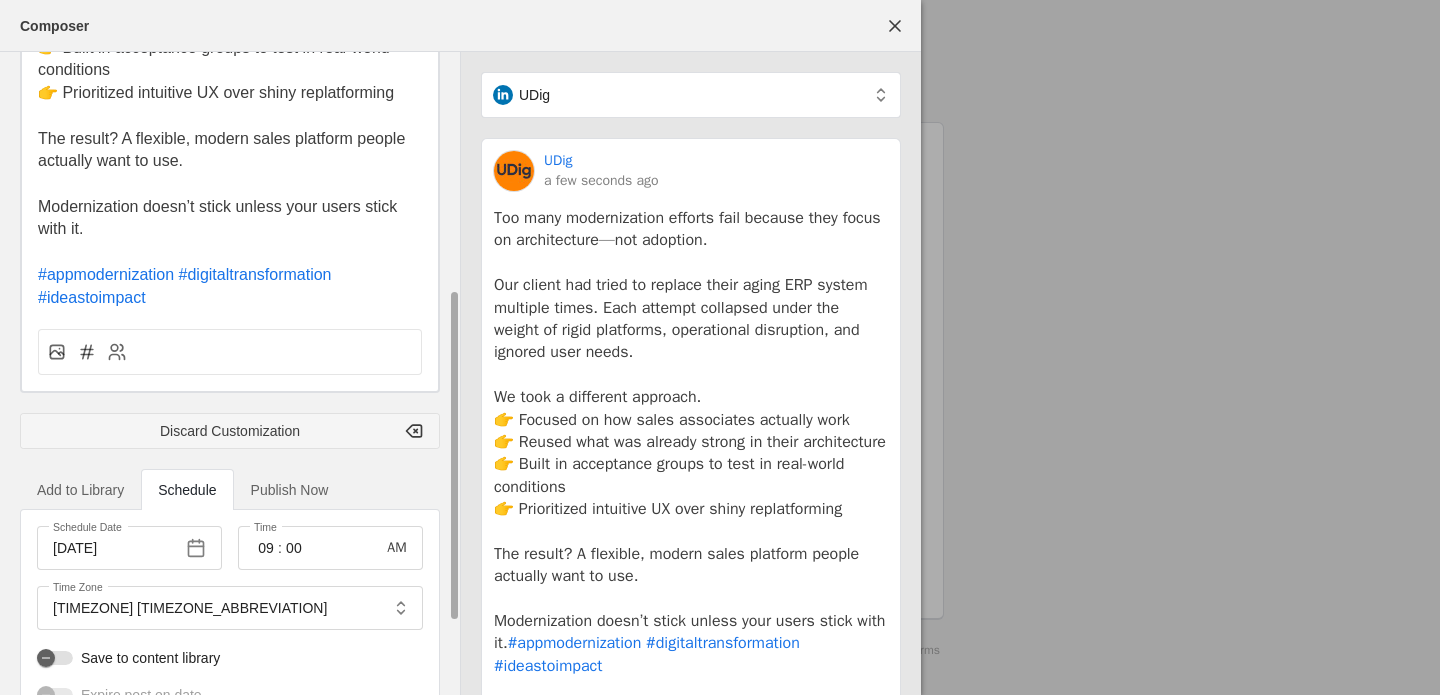 scroll, scrollTop: 602, scrollLeft: 0, axis: vertical 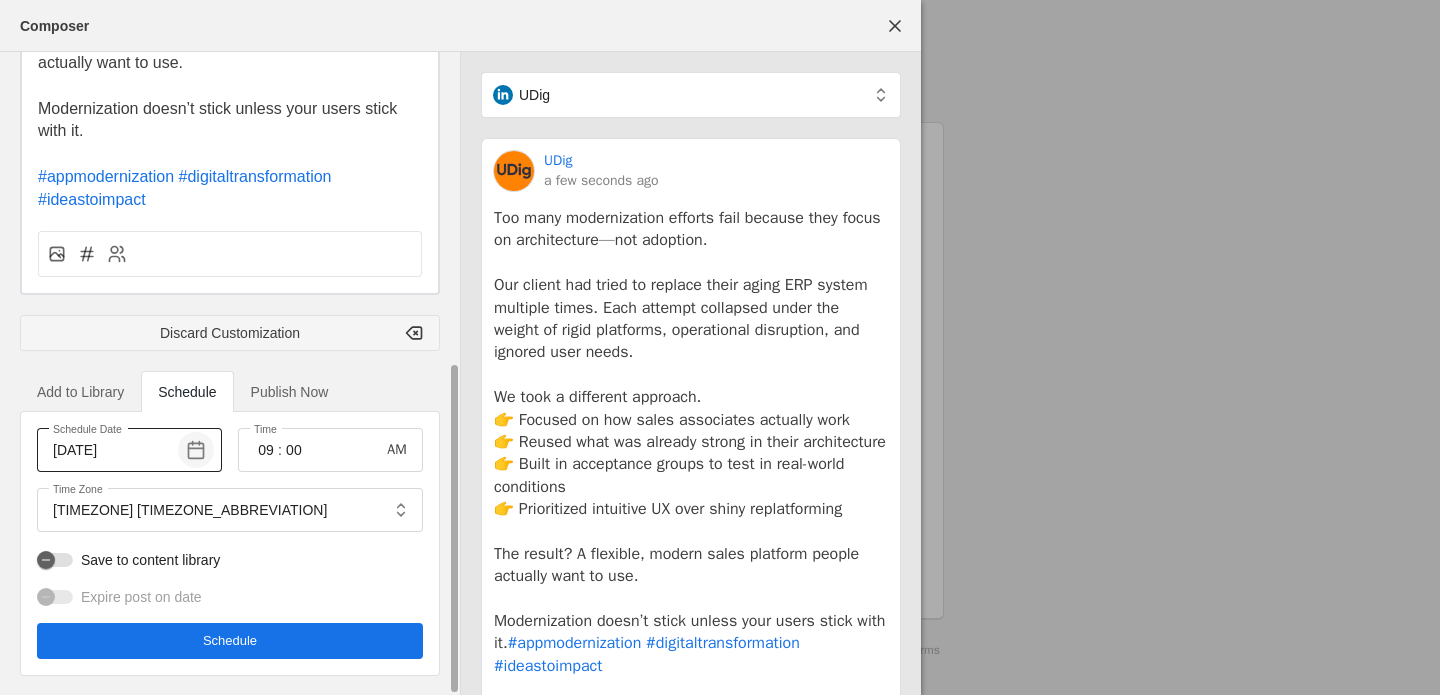 click at bounding box center (196, 450) 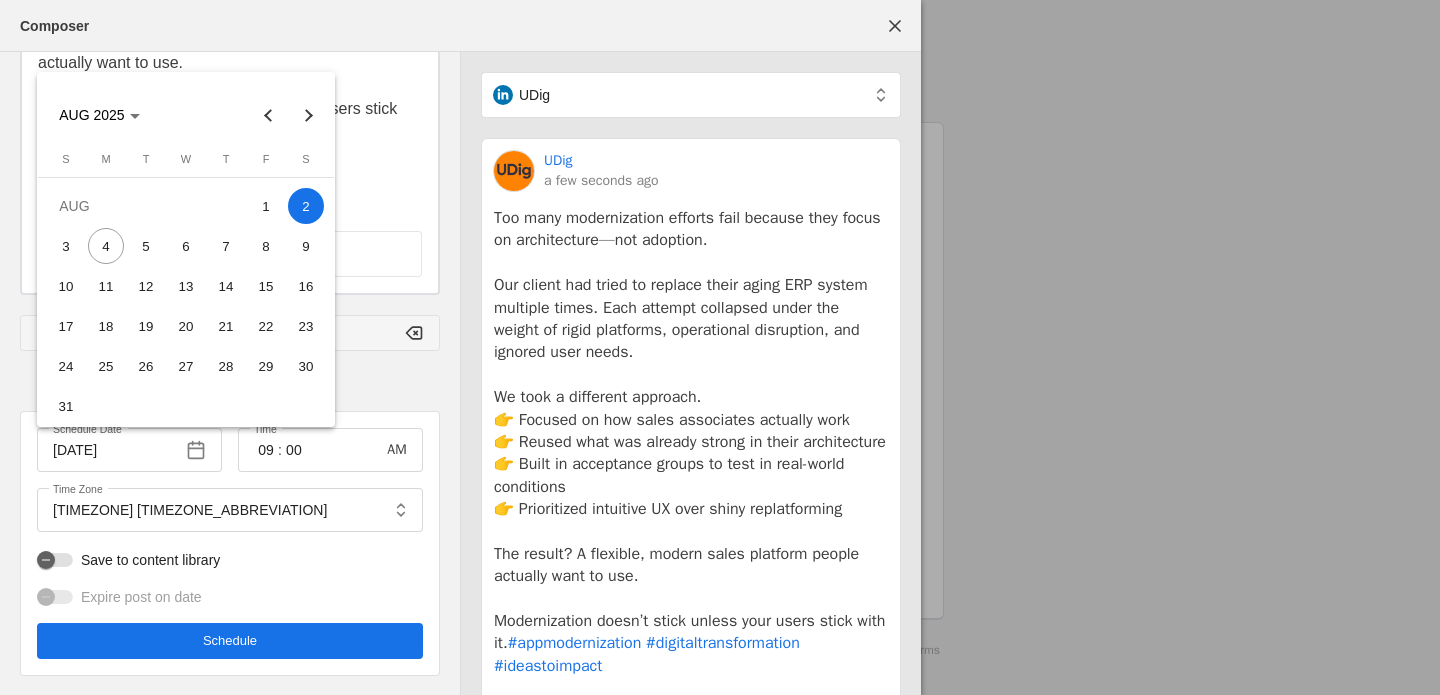click on "5" at bounding box center [146, 246] 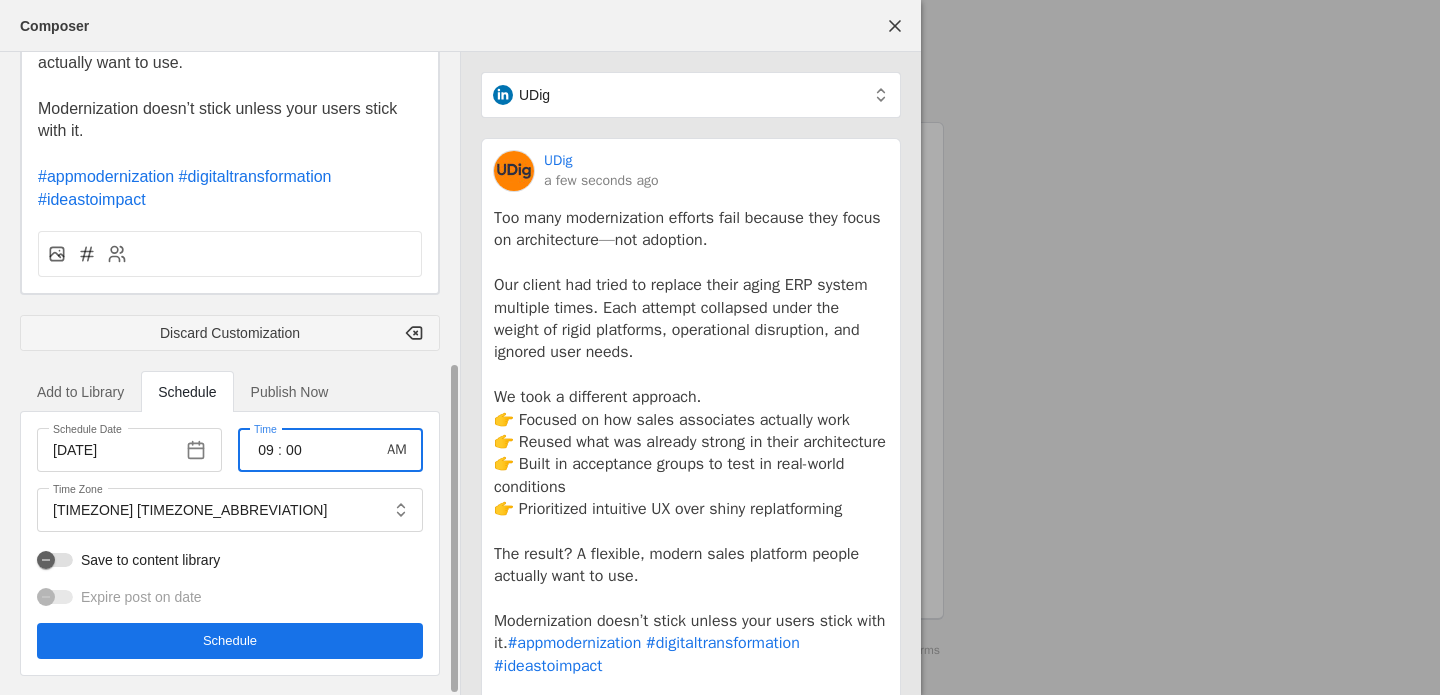 click on "09" at bounding box center [266, 450] 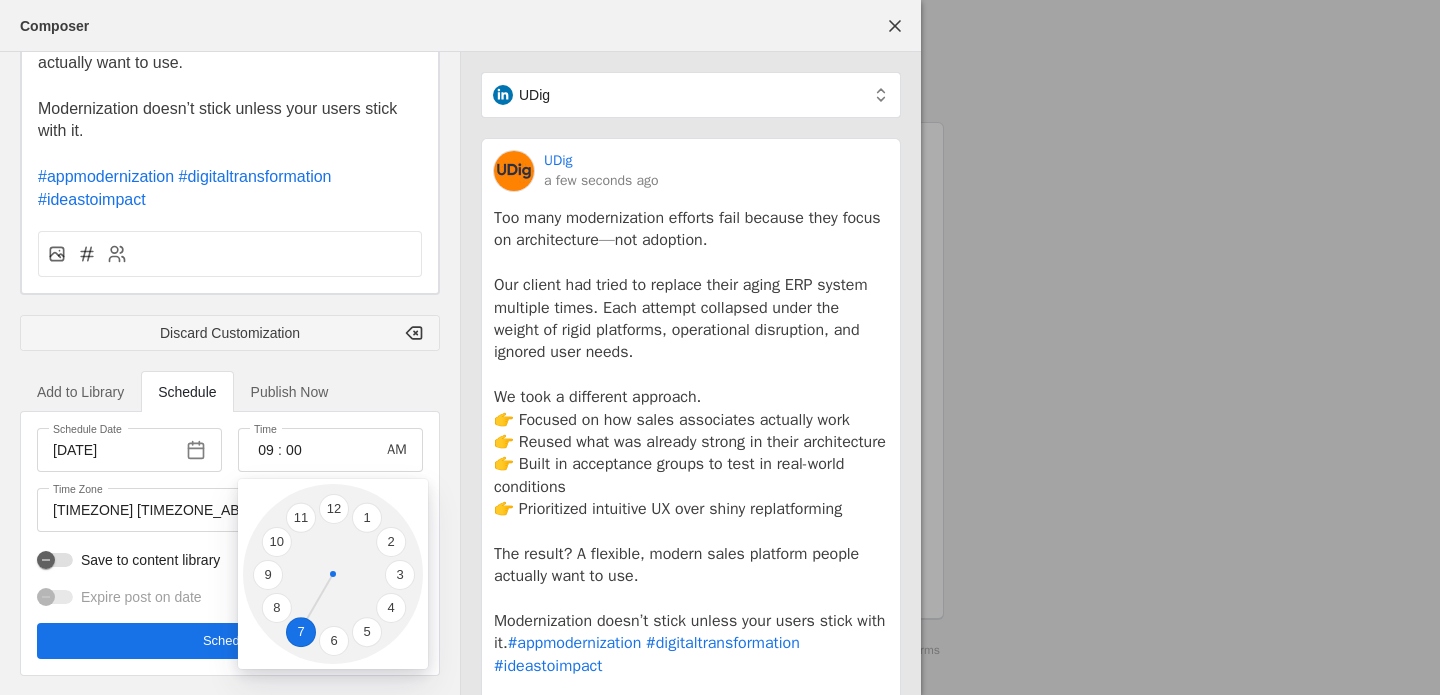 click on "7" at bounding box center [301, 632] 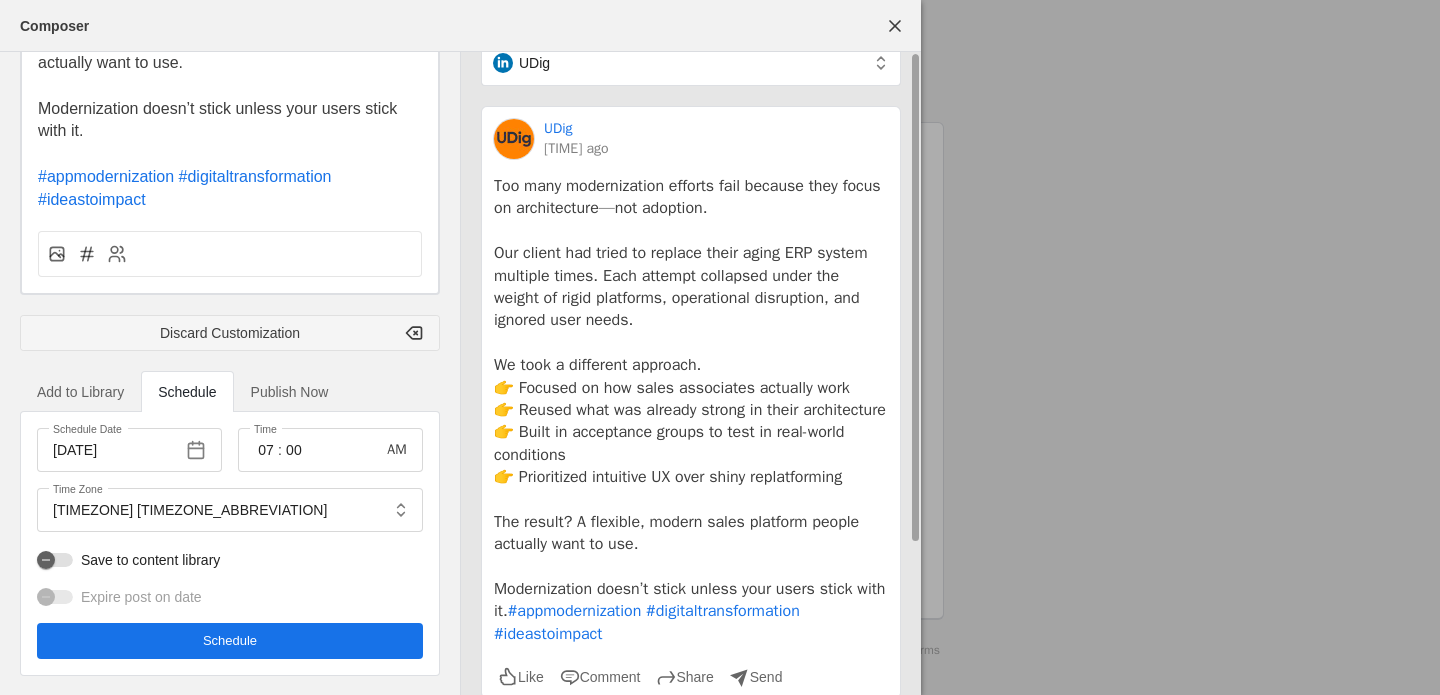 scroll, scrollTop: 0, scrollLeft: 0, axis: both 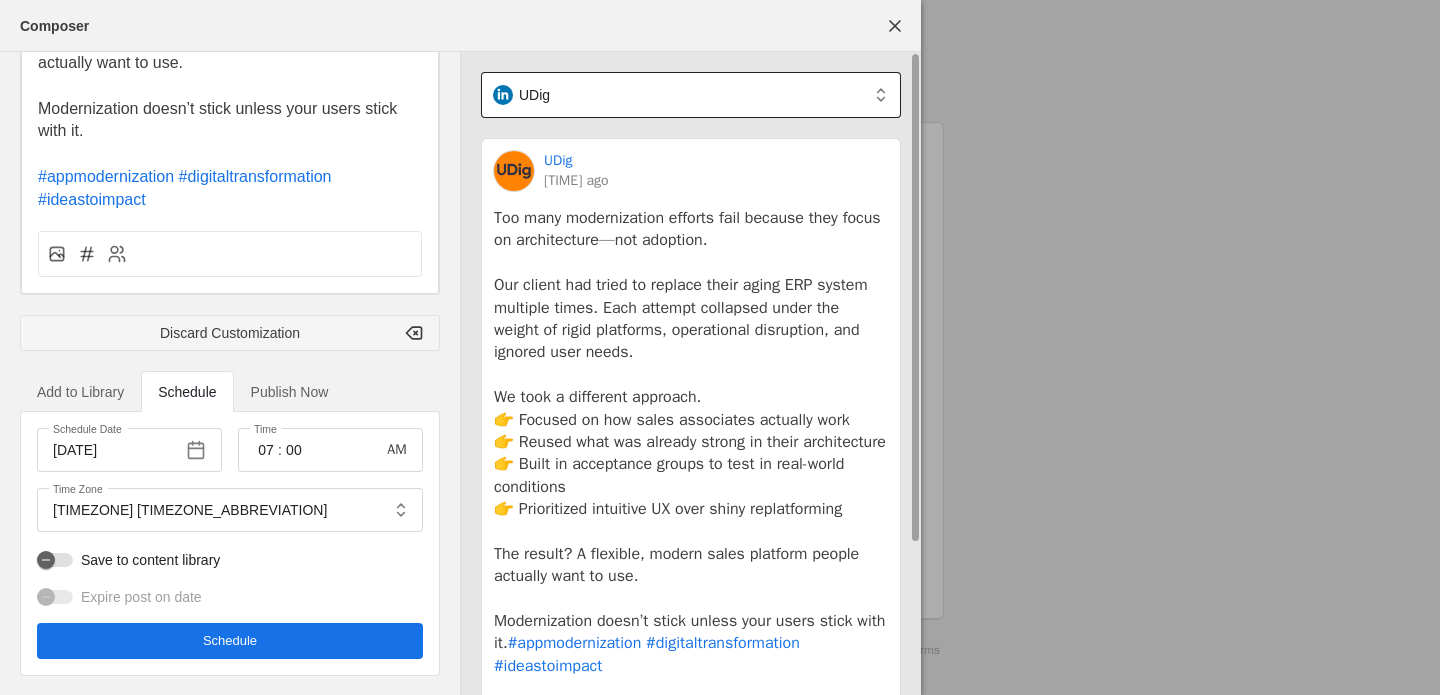 click on "UDig" at bounding box center (680, 95) 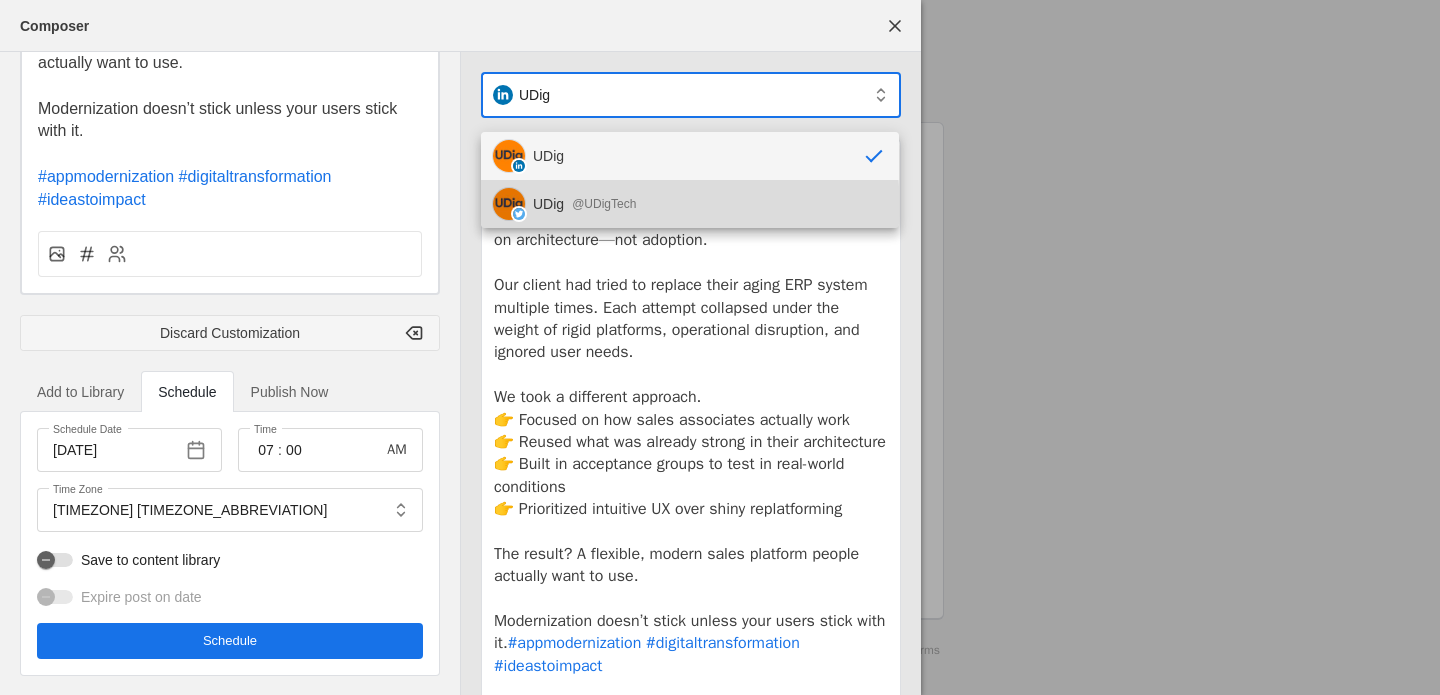 click on "@UDigTech" at bounding box center [604, 204] 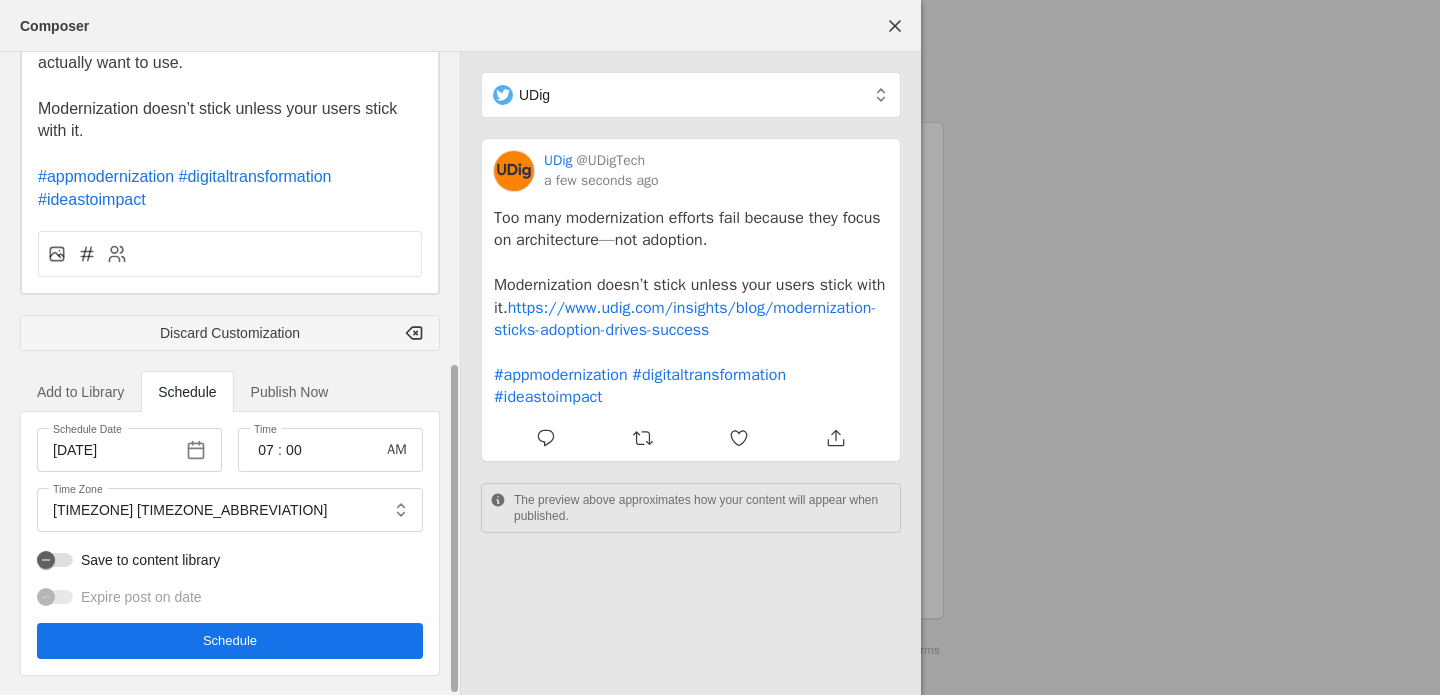 click 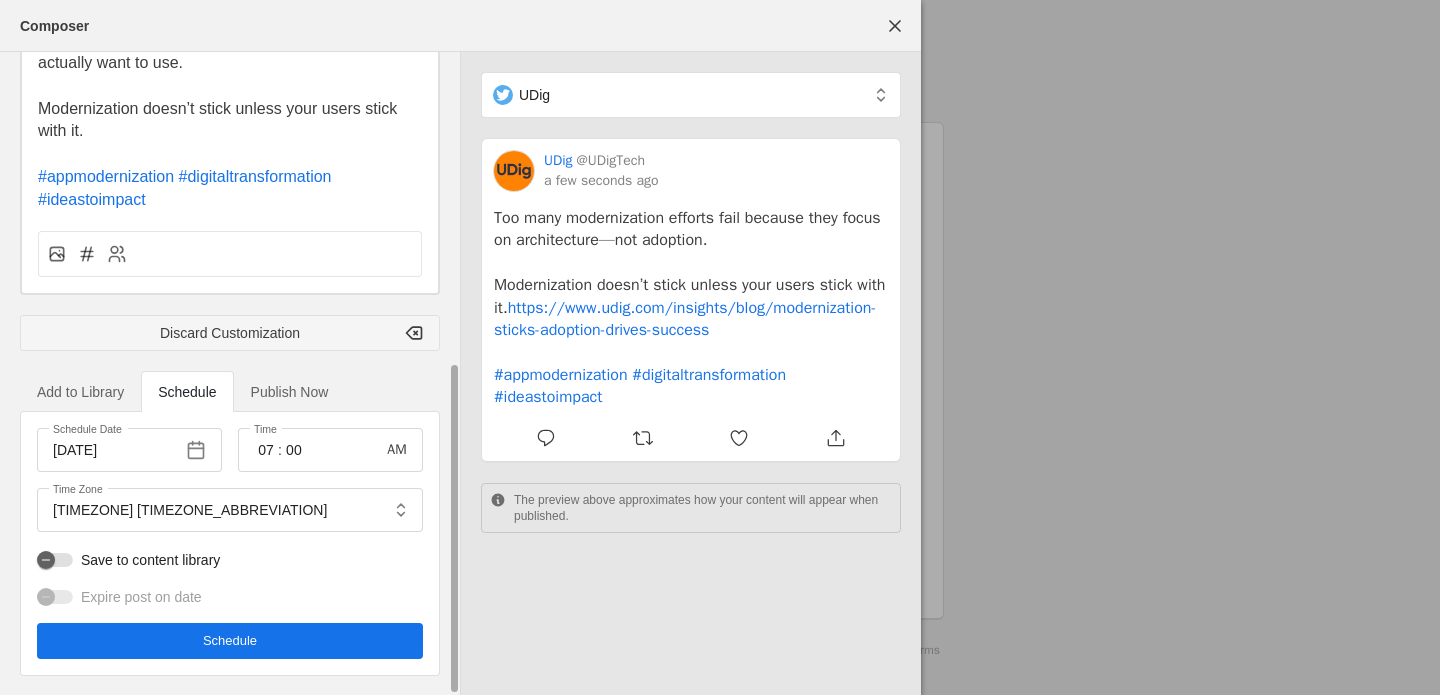 click 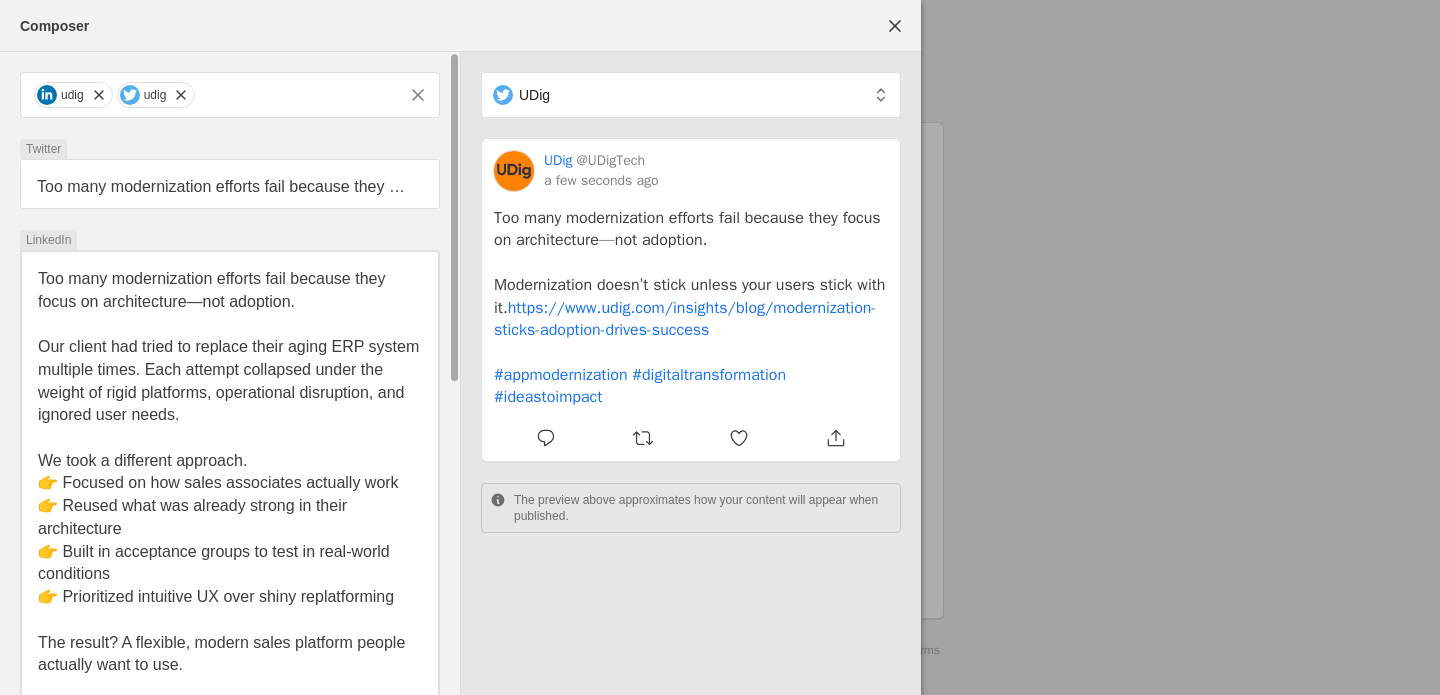 scroll, scrollTop: 602, scrollLeft: 0, axis: vertical 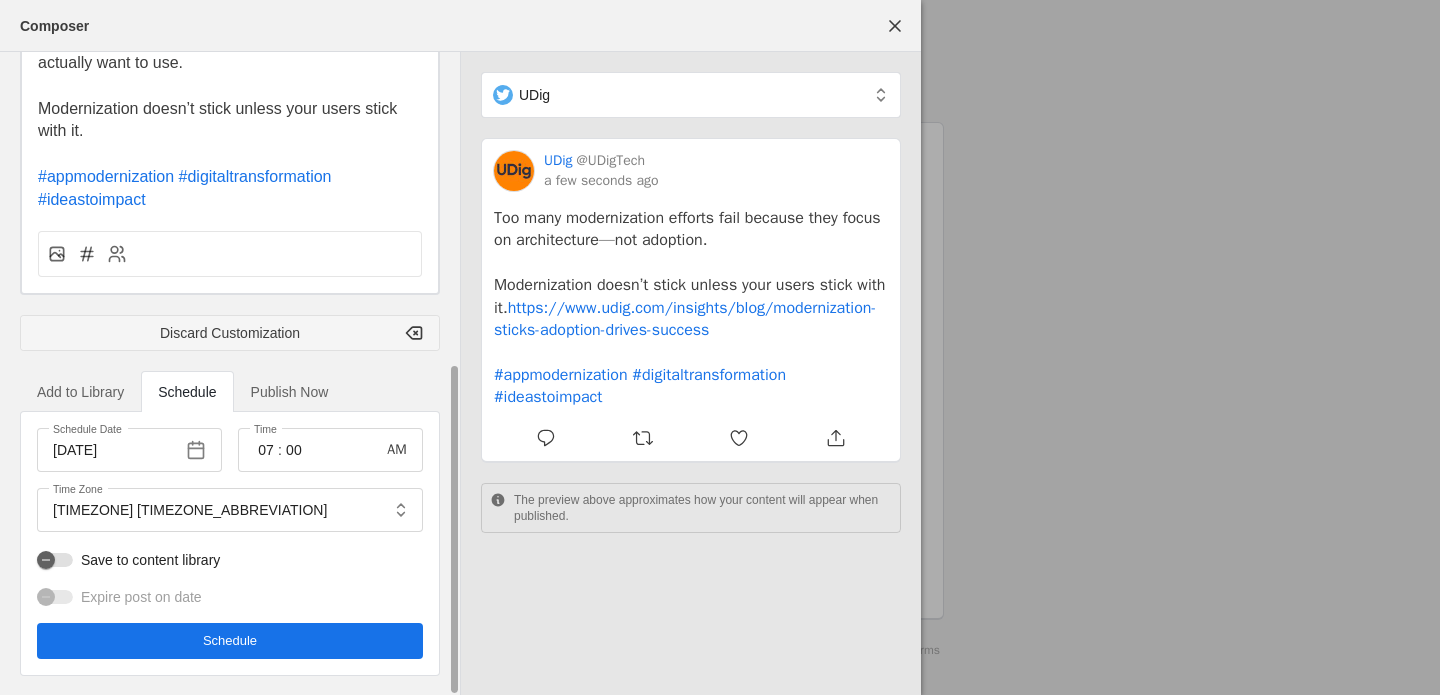 click on "[ORGANIZATION]
[ORGANIZATION]
Twitter
Too many modernization efforts fail because they focus on architecture—not adoption. Modernization doesn’t stick unless your users stick with it. https://www.[ORGANIZATION].com/insights/blog/modernization-sticks-adoption-drives-success #appmodernization   #digitaltransformation   #ideastoimpact Add Tracking
LinkedIn
Too many modernization efforts fail because they focus on architecture—not adoption. Our client had tried to replace their aging ERP system multiple times. Each attempt collapsed under the weight of rigid platforms, operational disruption, and ignored user needs. We took a different approach. 👉 Focused on how sales associates actually work 👉 Reused what was already strong in their architecture 👉 Built in acceptance groups to test in real-world conditions 👉 Prioritized intuitive UX over shiny replatforming #appmodernization   #digitaltransformation   #ideastoimpact" at bounding box center [230, 73] 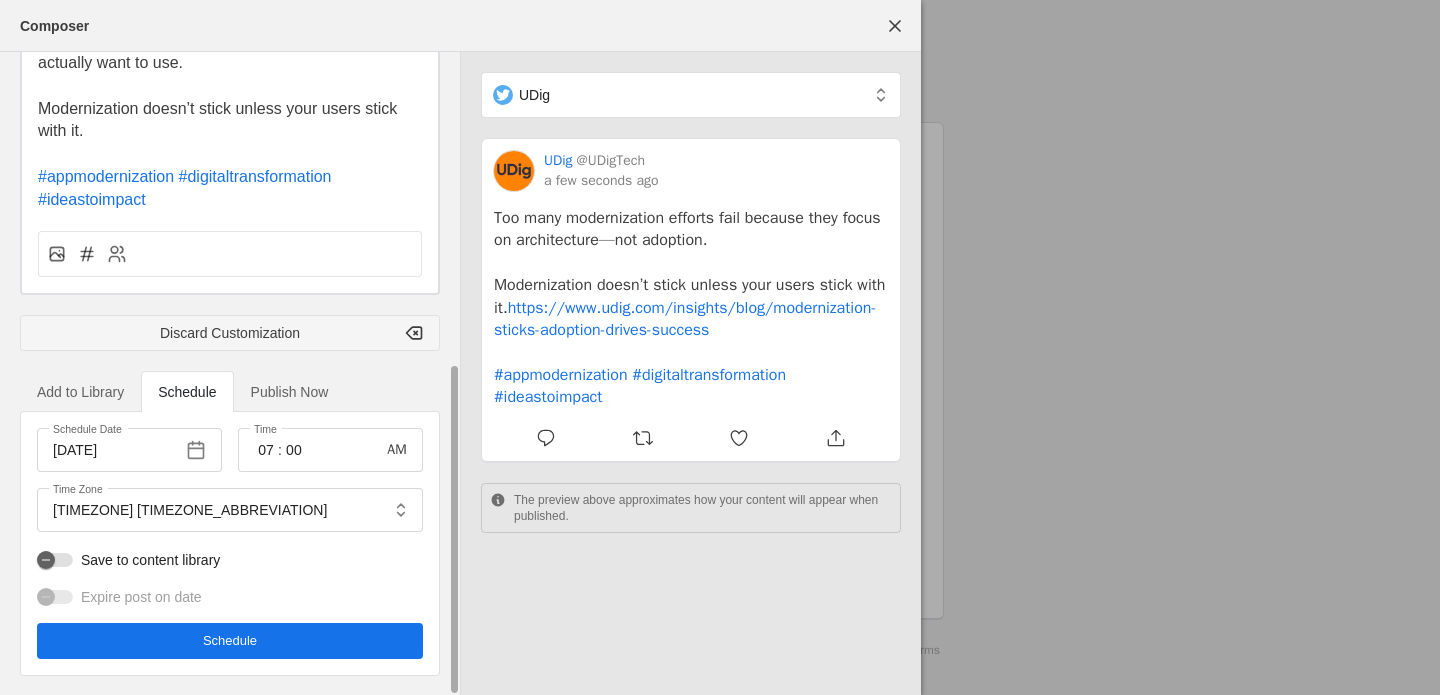 click on "Schedule" 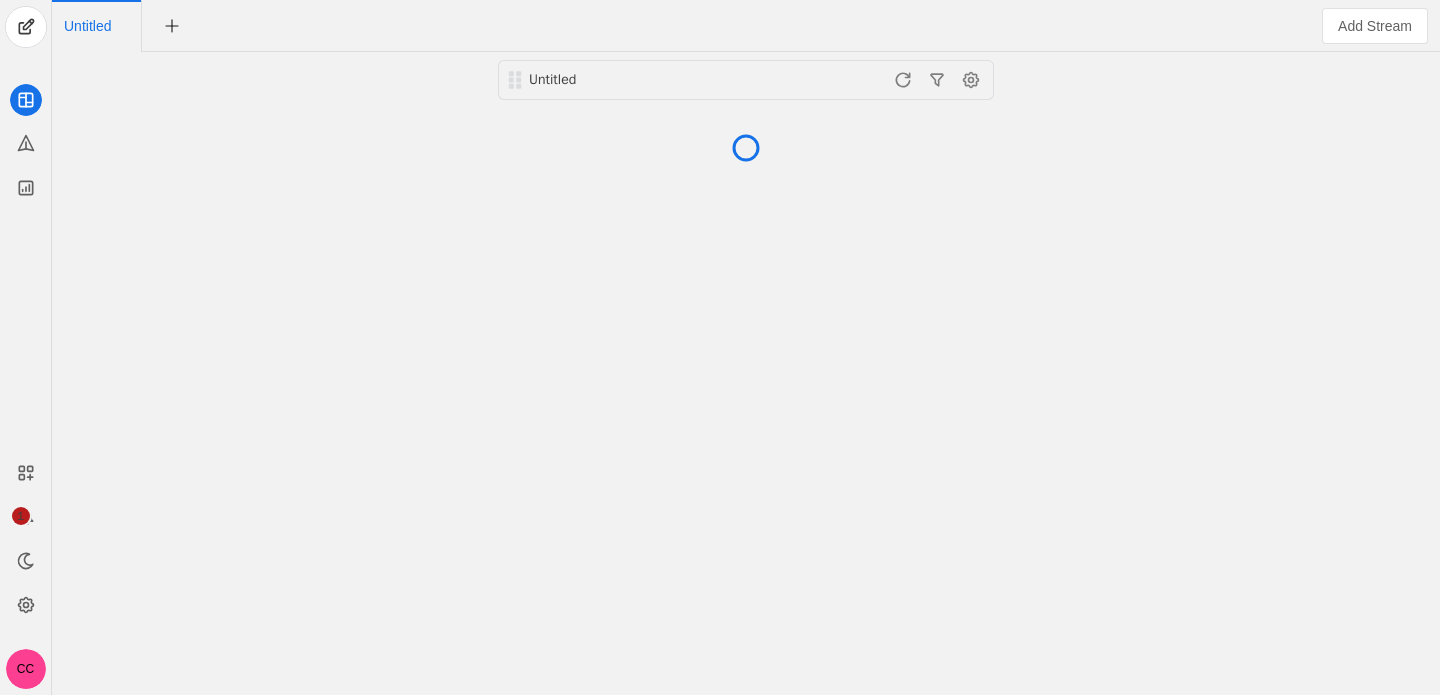 scroll, scrollTop: 0, scrollLeft: 0, axis: both 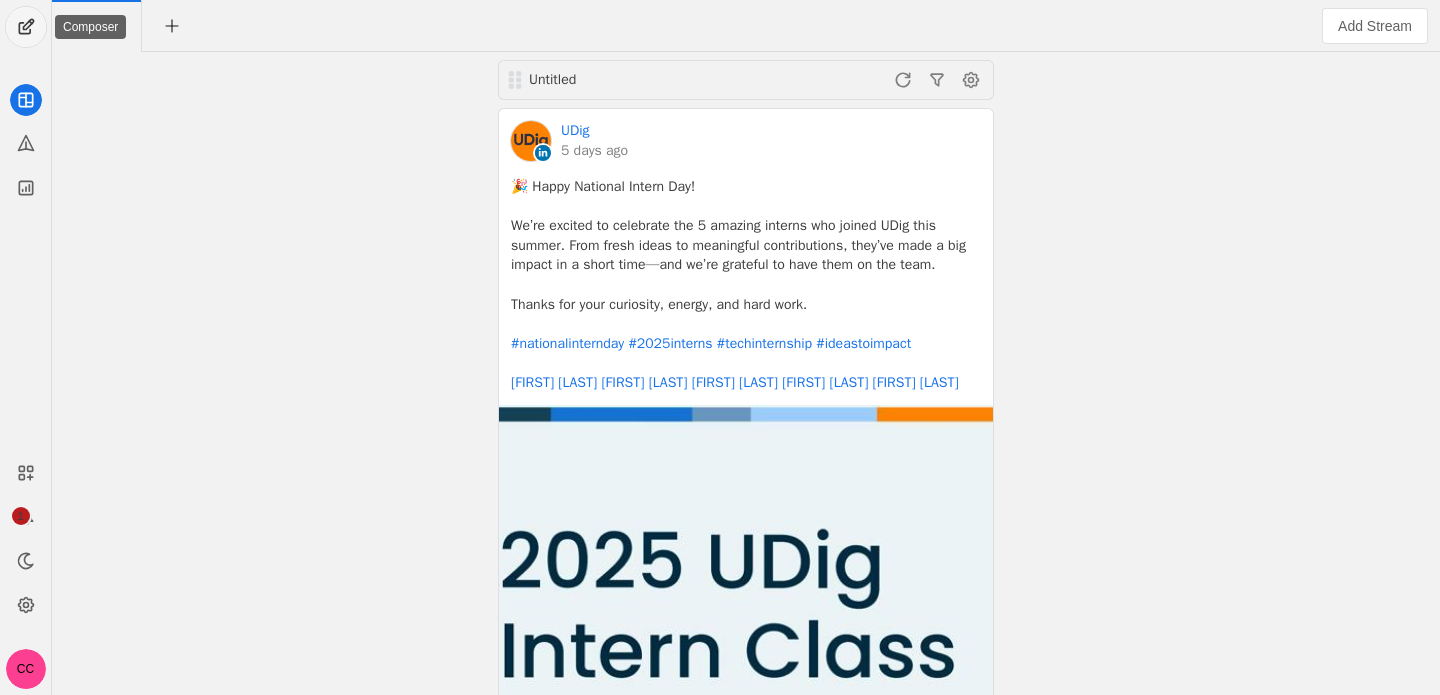 click 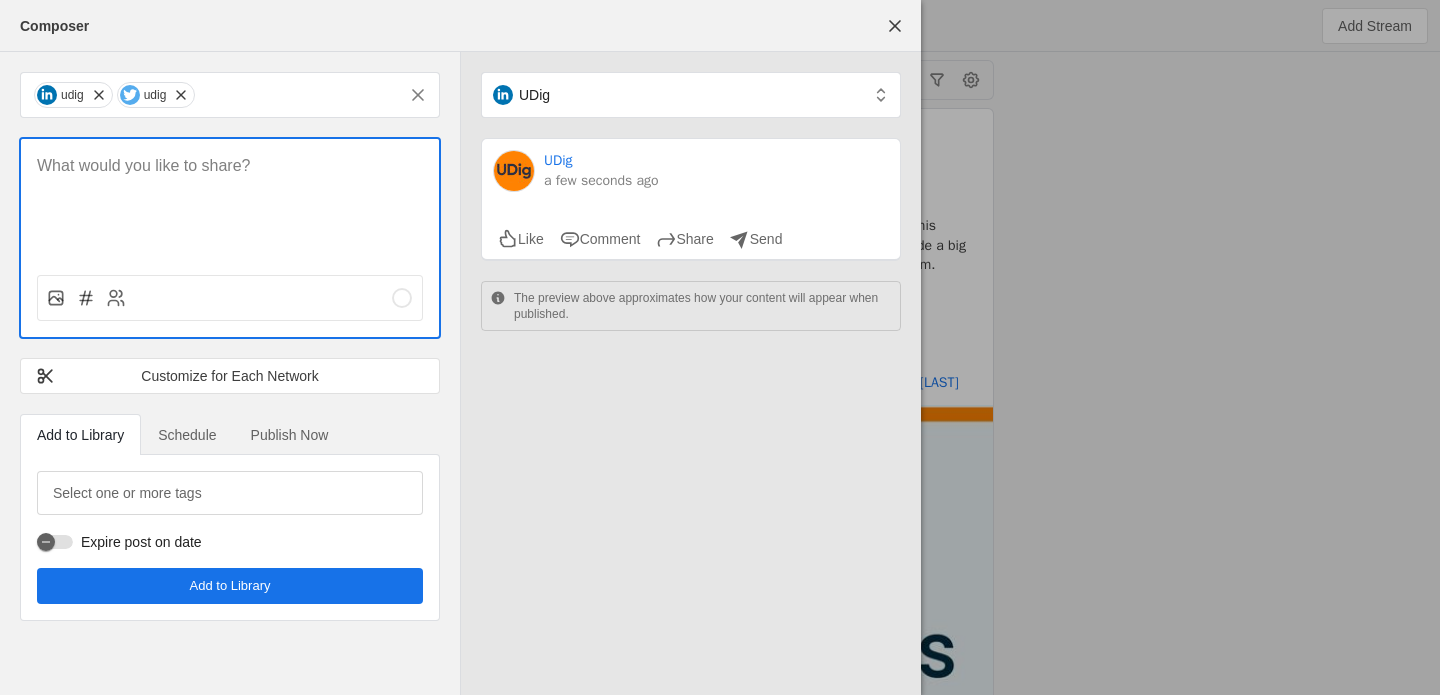 click at bounding box center [230, 199] 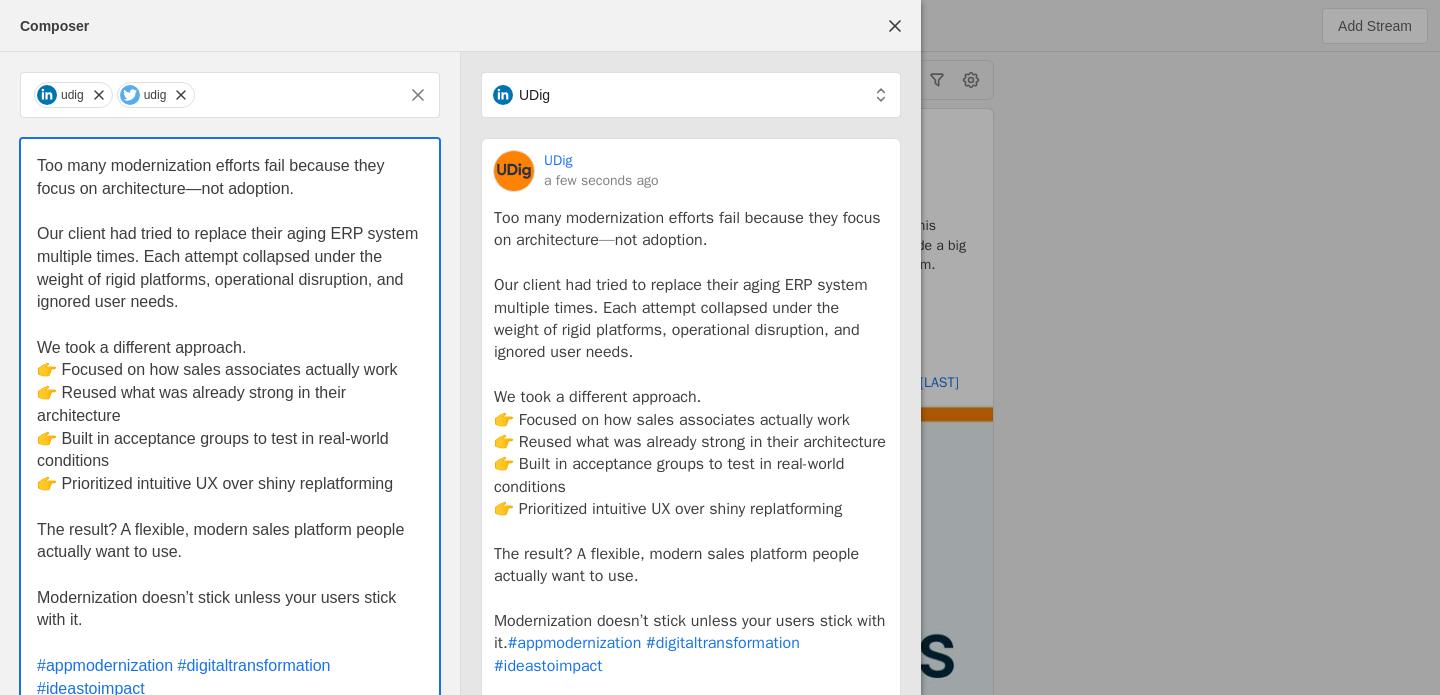 scroll, scrollTop: 0, scrollLeft: 0, axis: both 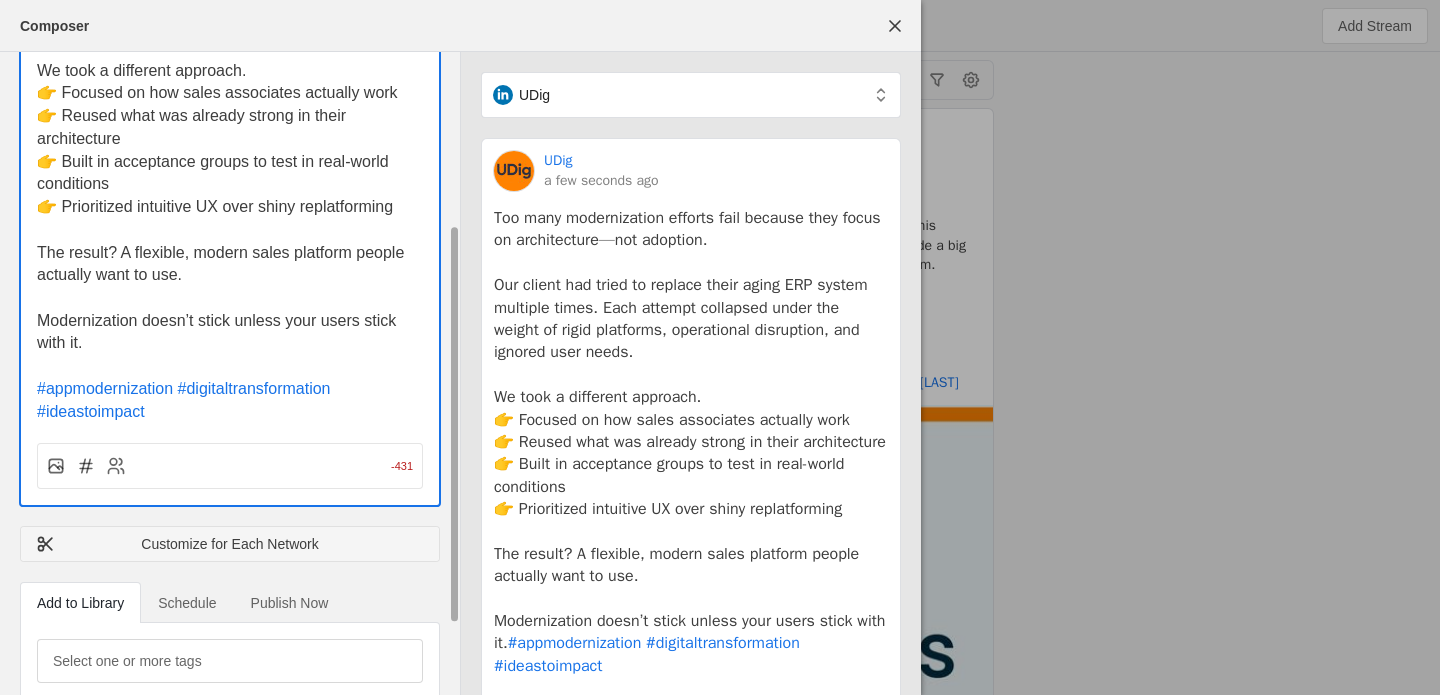 click on "Customize for Each Network" 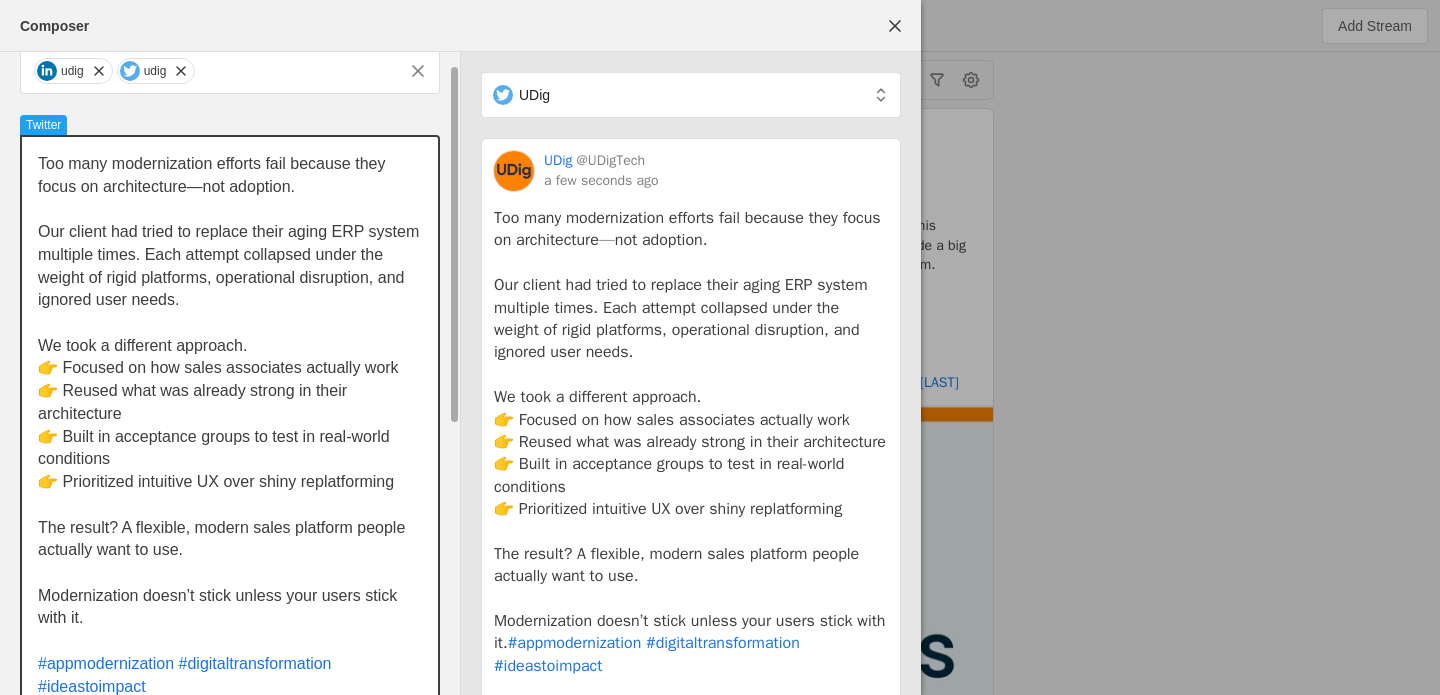 scroll, scrollTop: 25, scrollLeft: 0, axis: vertical 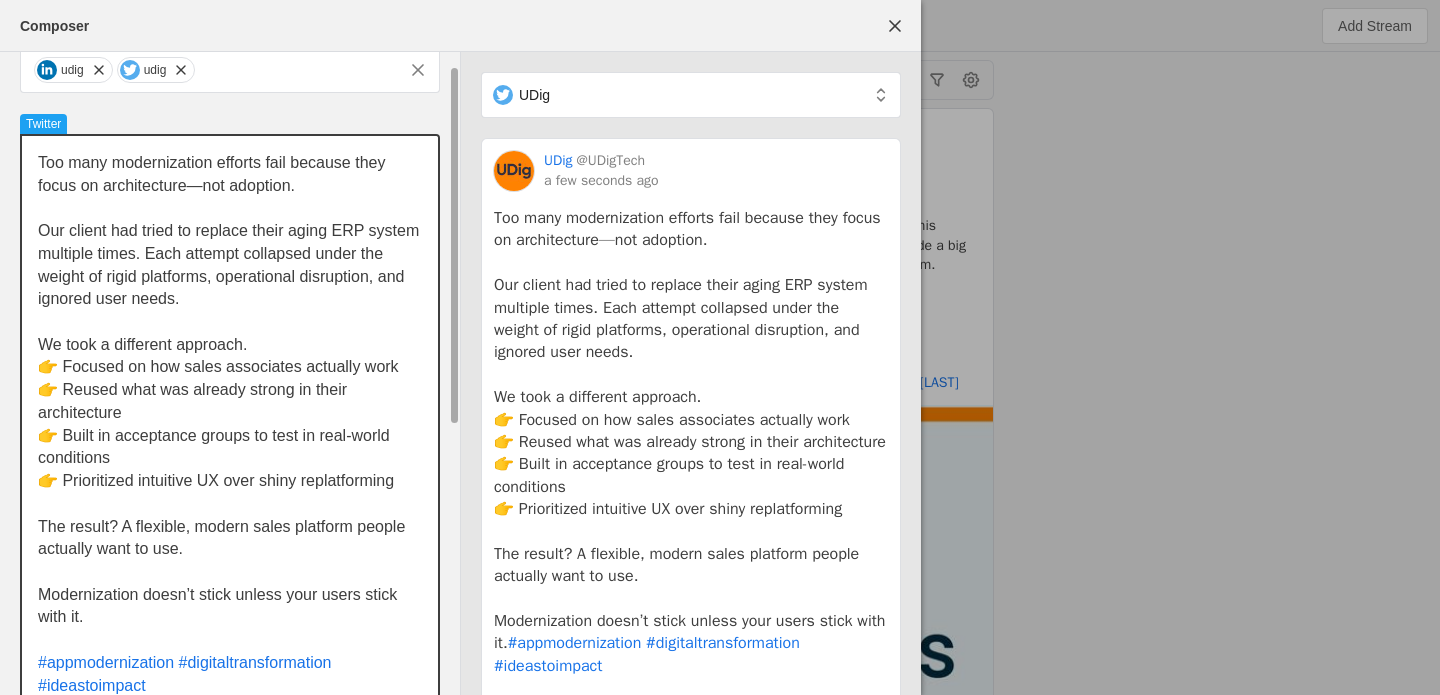 drag, startPoint x: 38, startPoint y: 229, endPoint x: 419, endPoint y: 478, distance: 455.1505 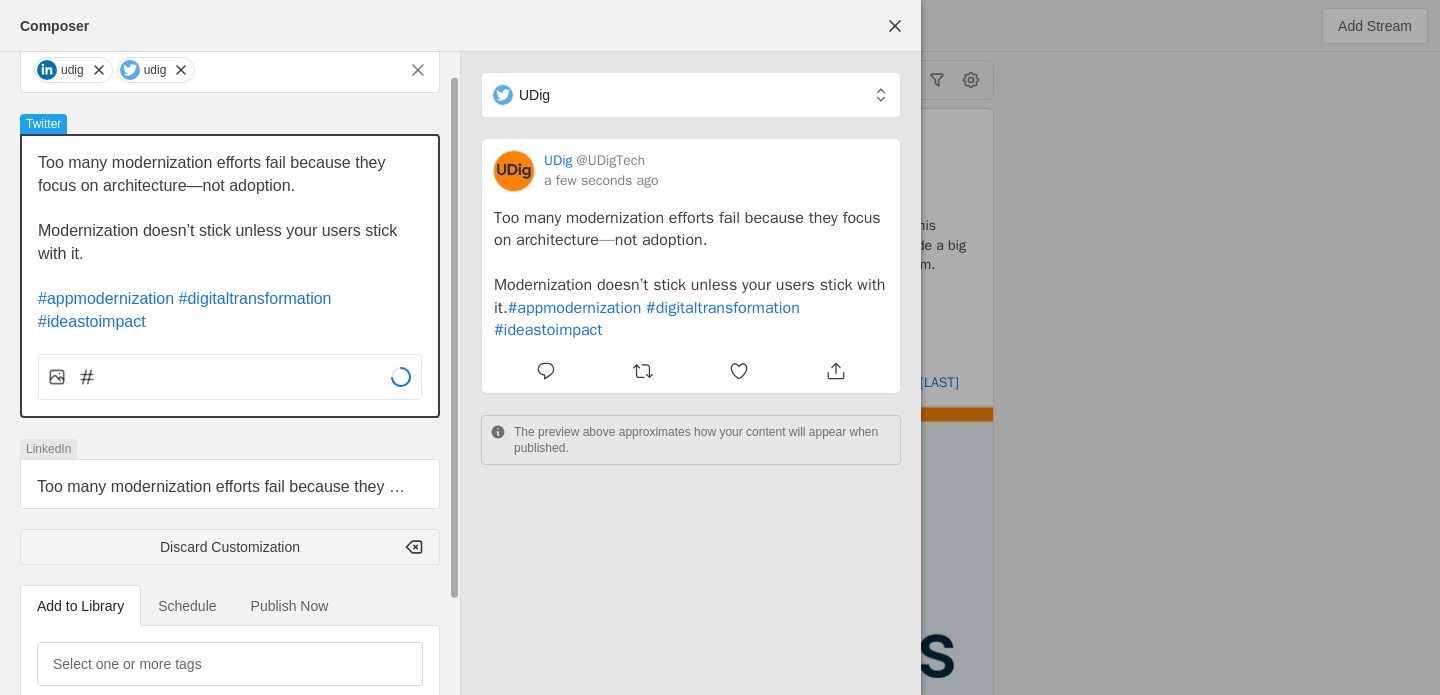 click on "Modernization doesn’t stick unless your users stick with it." at bounding box center [230, 242] 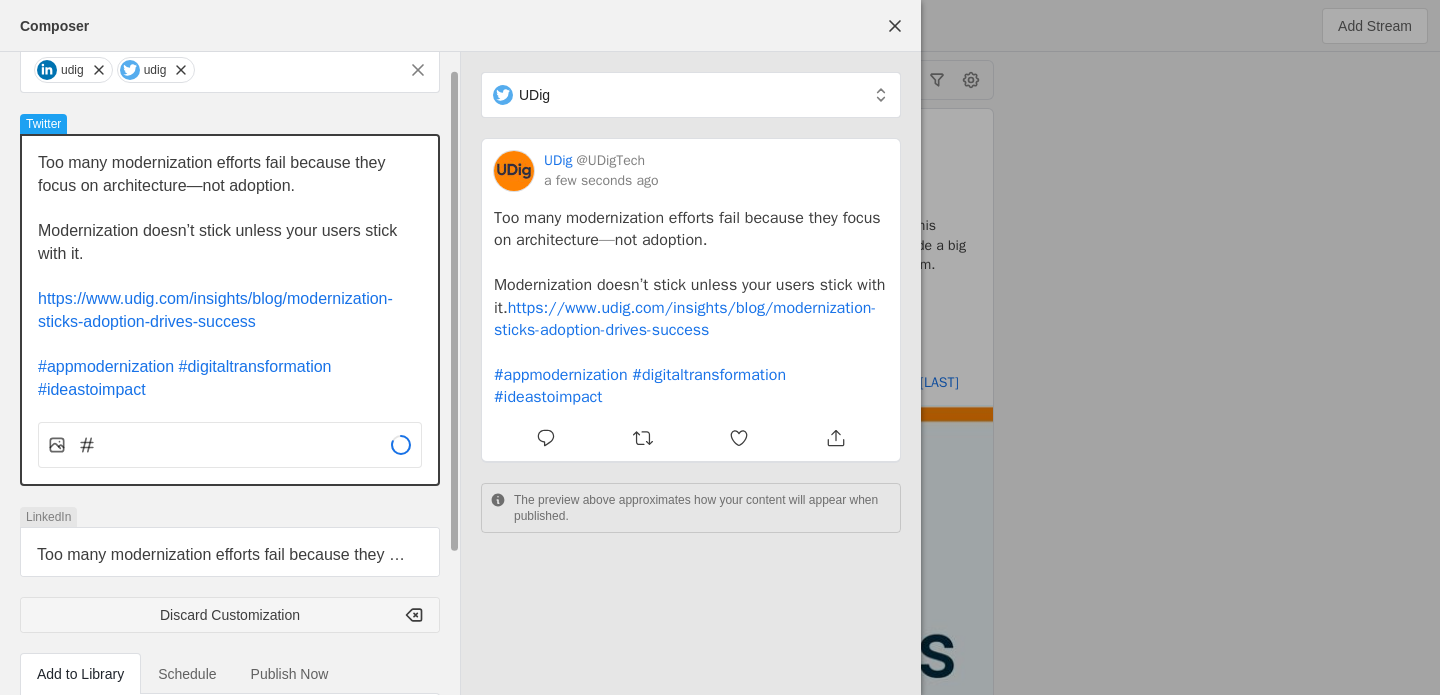 scroll, scrollTop: 0, scrollLeft: 0, axis: both 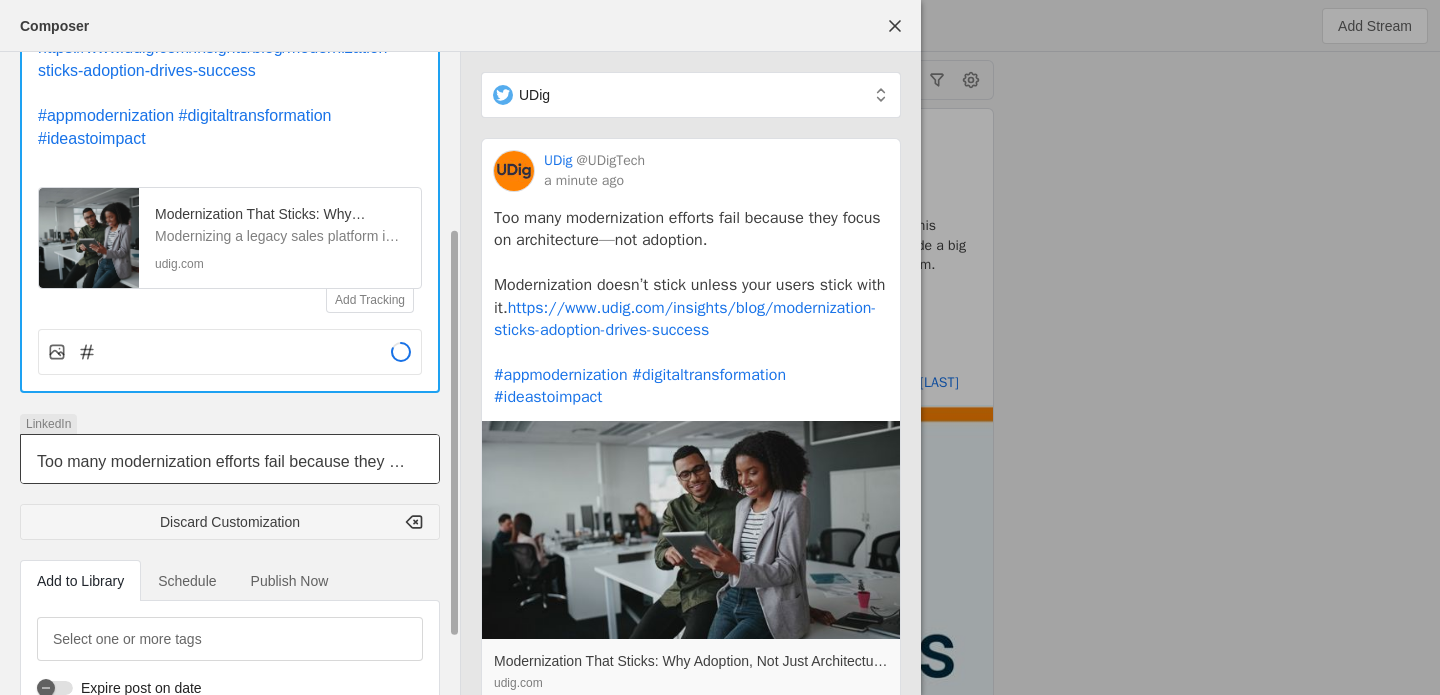 click on "Too many modernization efforts fail because they focus on architecture—not adoption. Our client had tried to replace their aging ERP system multiple times. Each attempt collapsed under the weight of rigid platforms, operational disruption, and ignored user needs. We took a different approach. 👉 Focused on how sales associates actually work 👉 Reused what was already strong in their architecture 👉 Built in acceptance groups to test in real-world conditions 👉 Prioritized intuitive UX over shiny replatforming The result? A flexible, modern sales platform people actually want to use. Modernization doesn’t stick unless your users stick with it. #appmodernization   #digitaltransformation   #ideastoimpact" 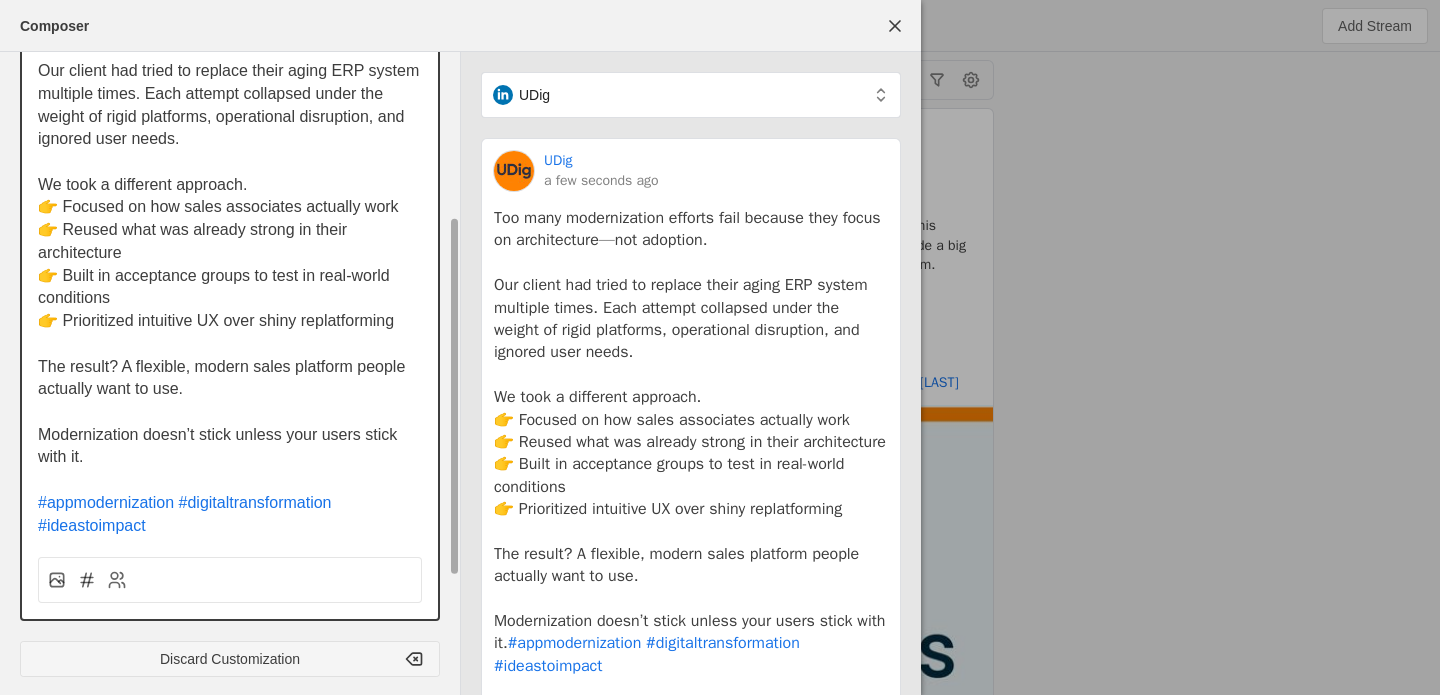 scroll, scrollTop: 504, scrollLeft: 0, axis: vertical 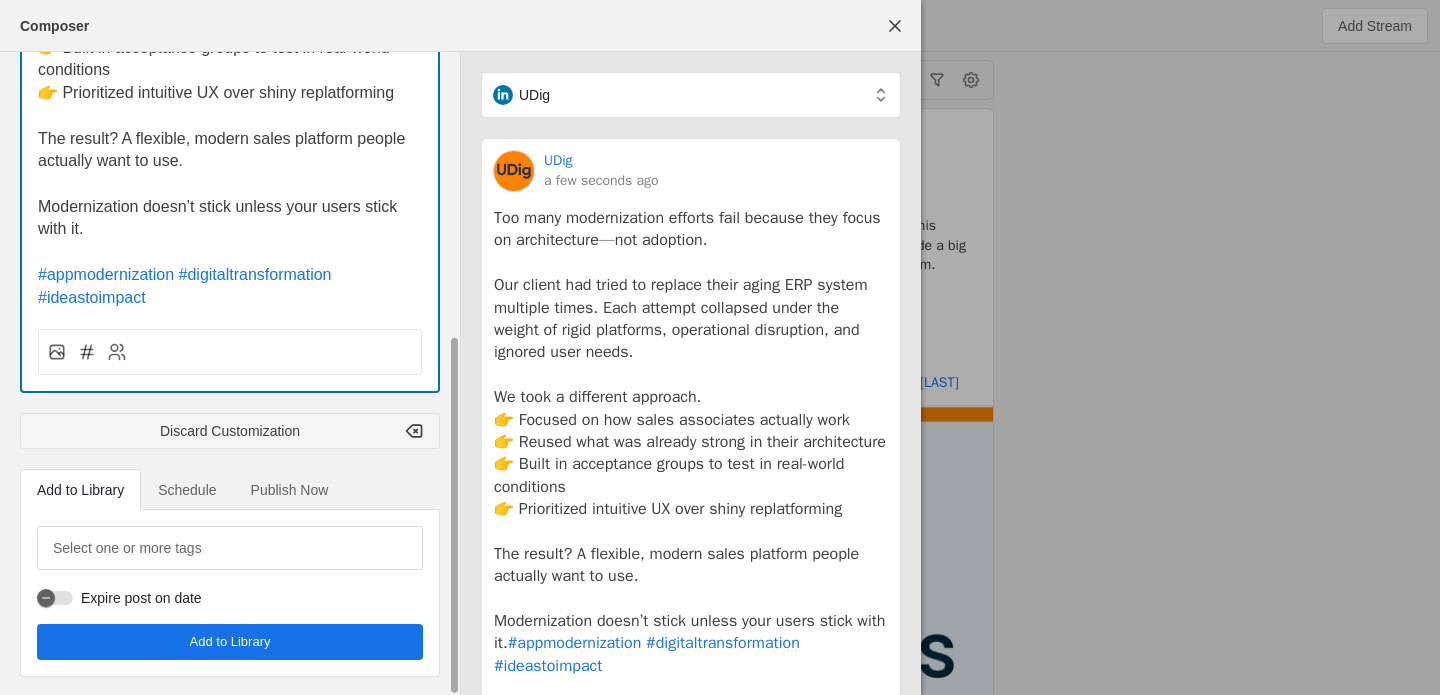 click on "Schedule" at bounding box center (187, 490) 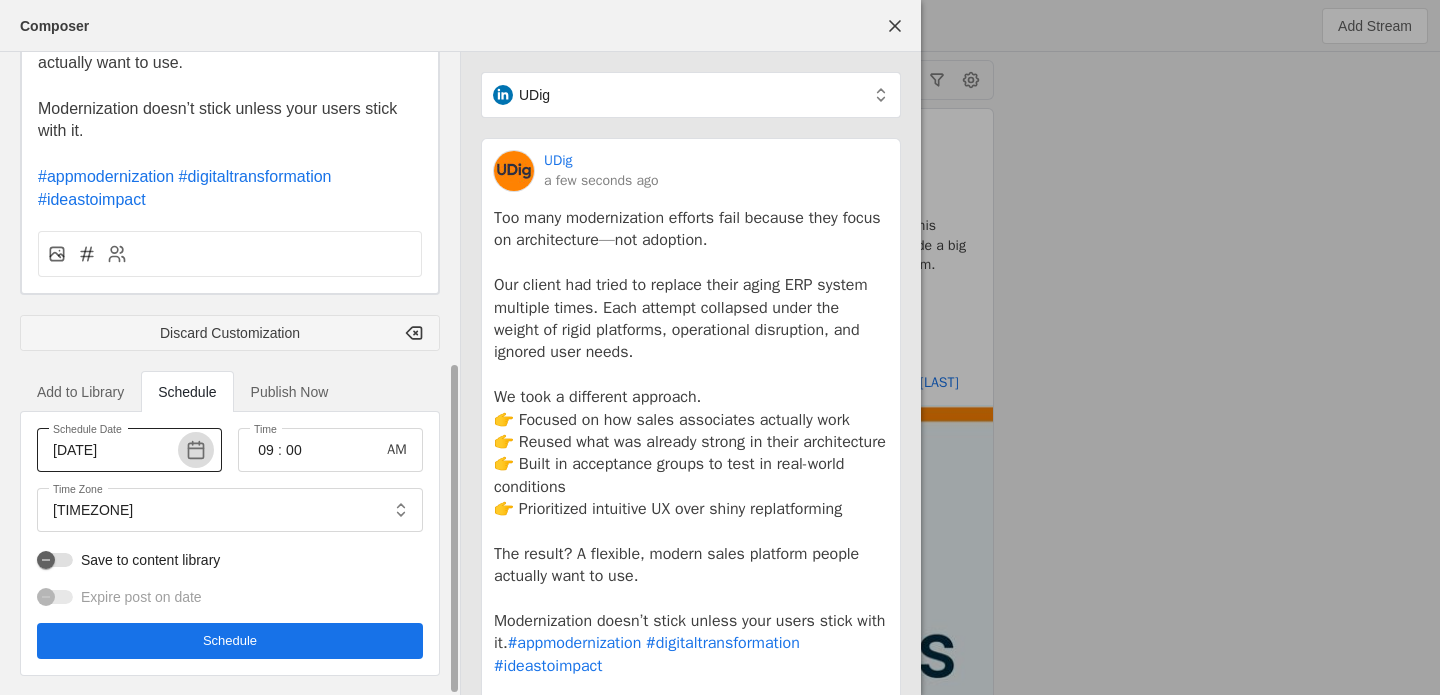 click at bounding box center (196, 450) 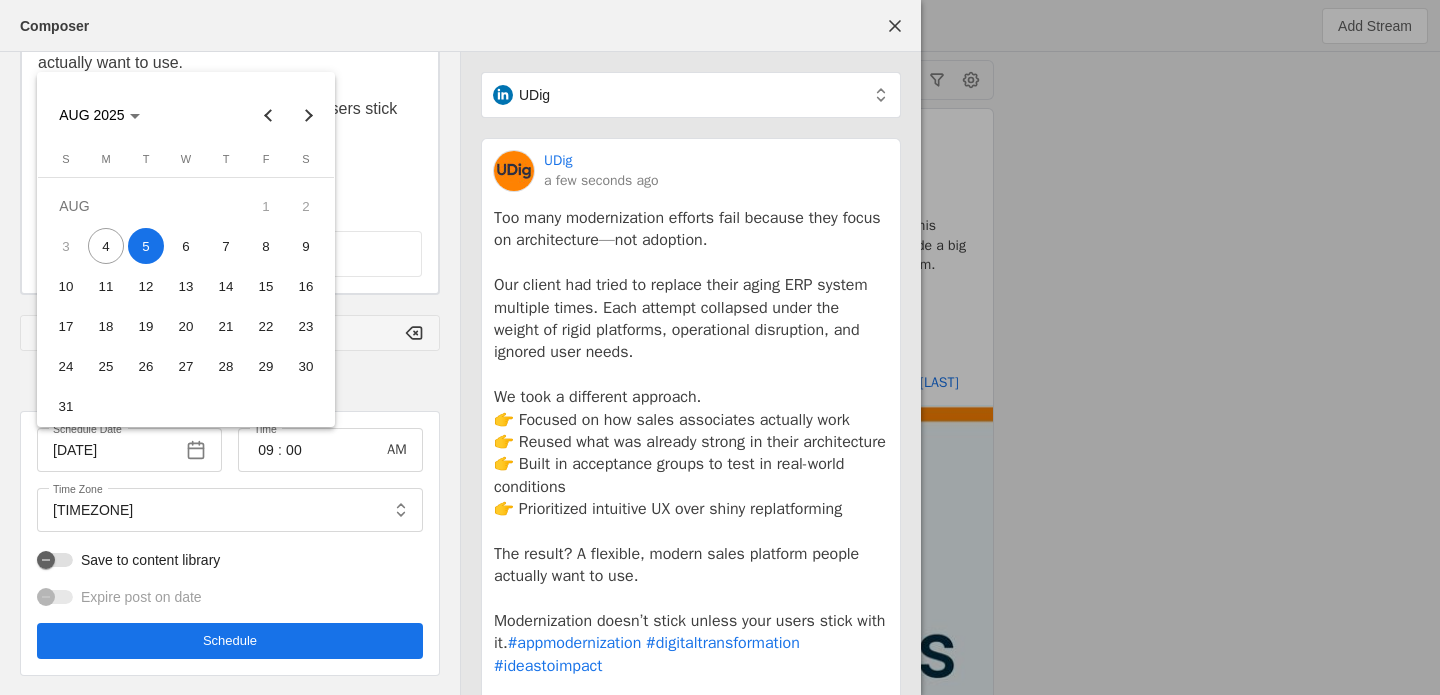 click on "5" at bounding box center [146, 246] 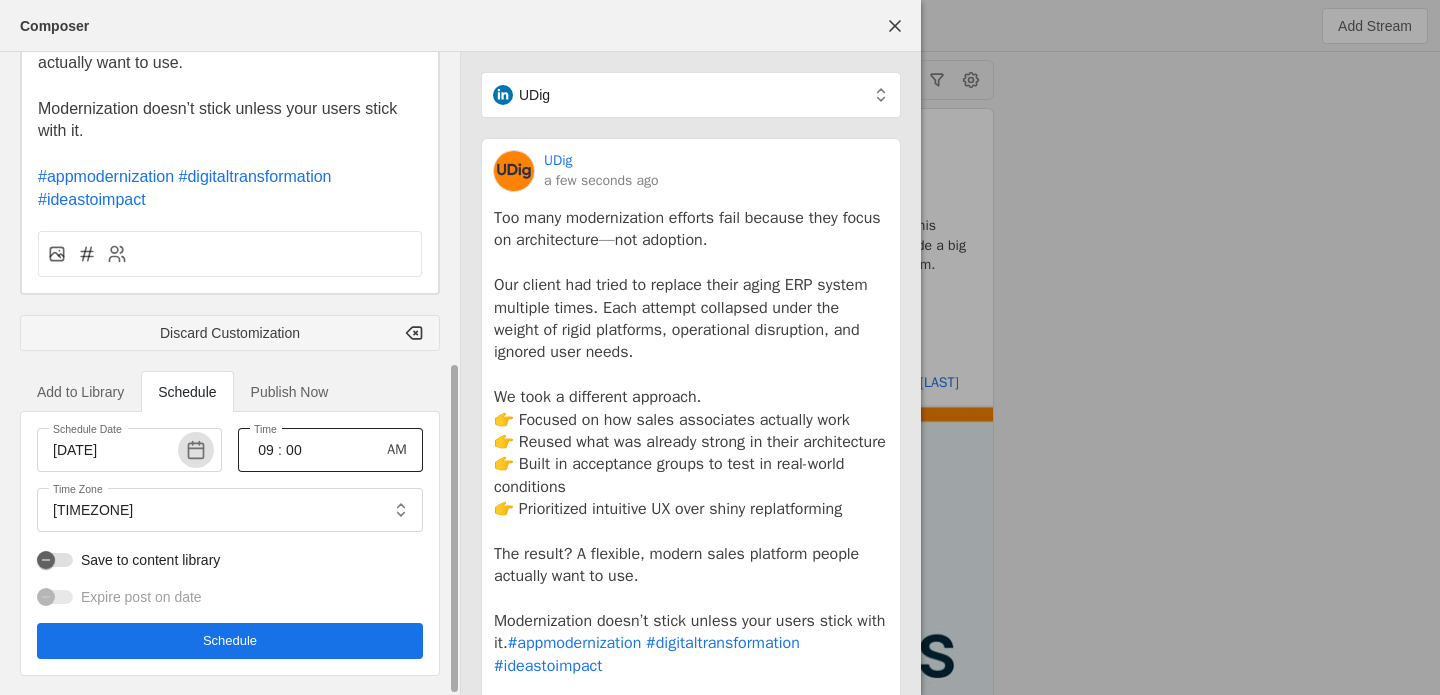 click on "09" at bounding box center (266, 450) 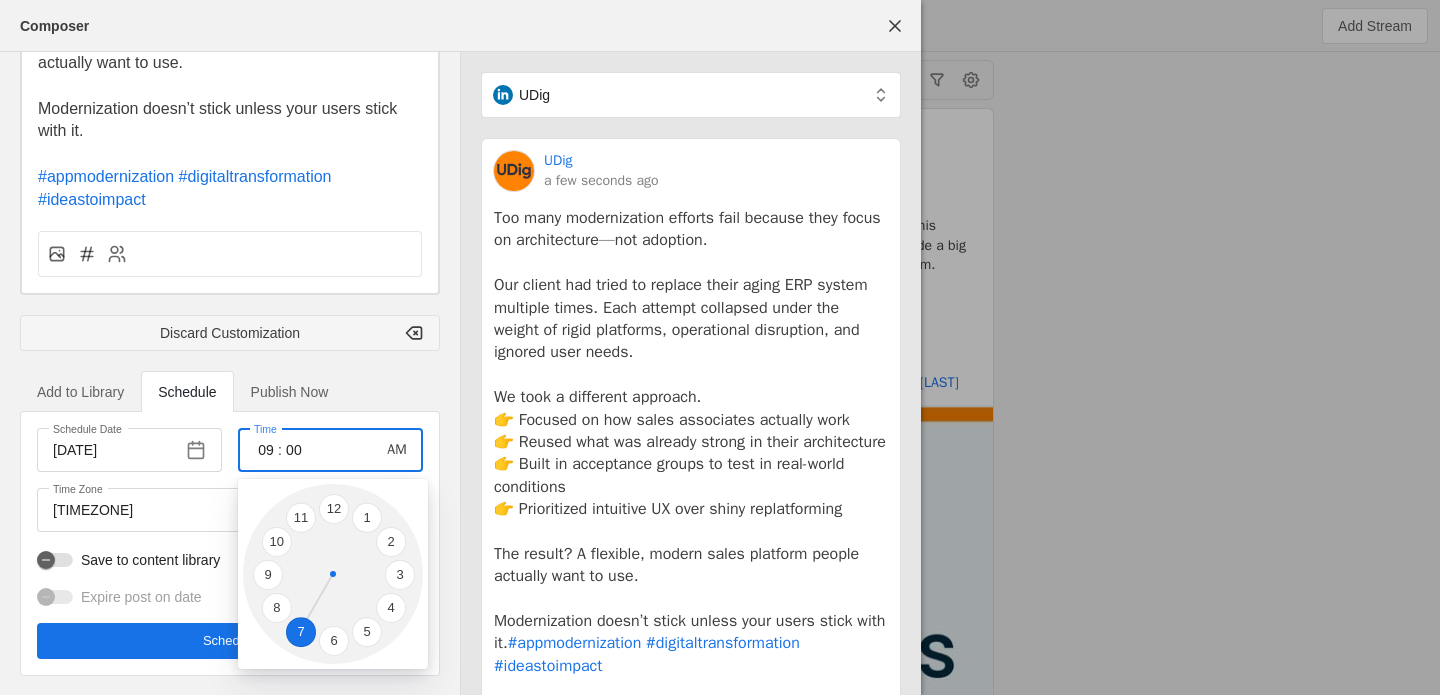 click on "7" at bounding box center [301, 632] 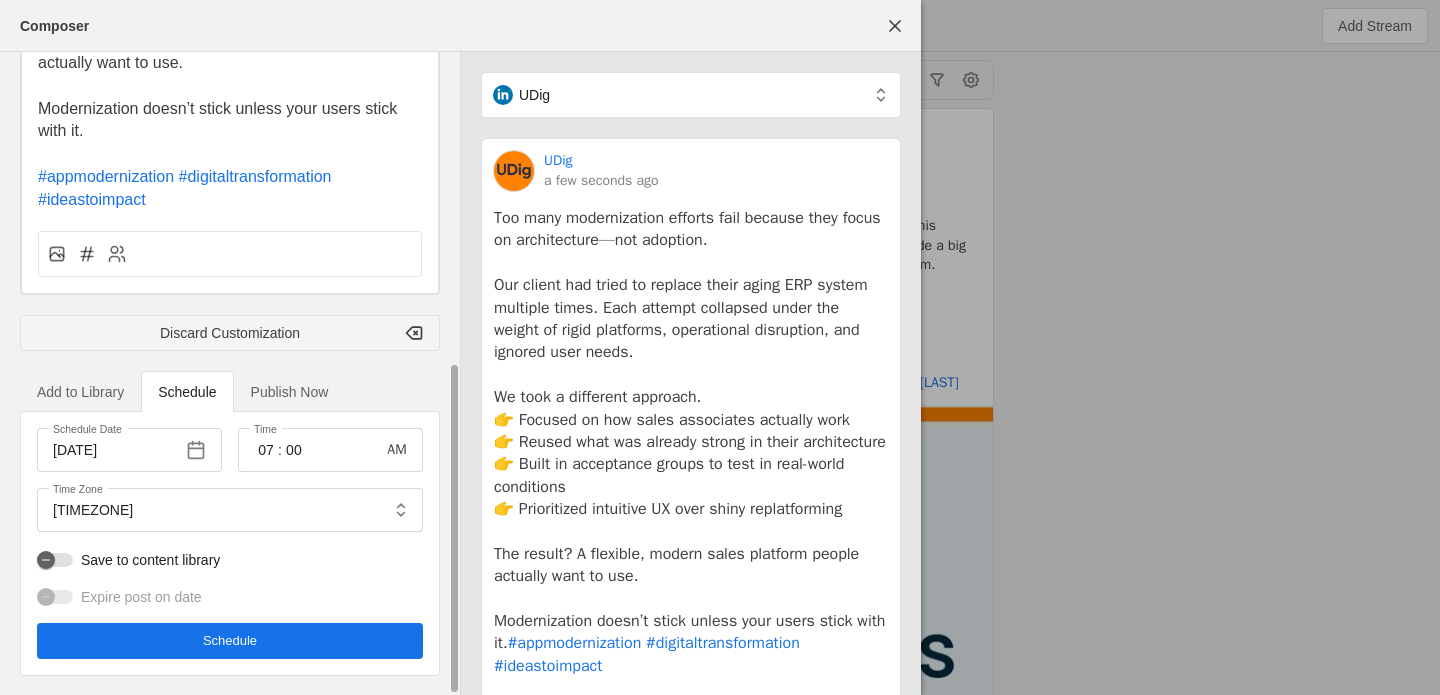 click 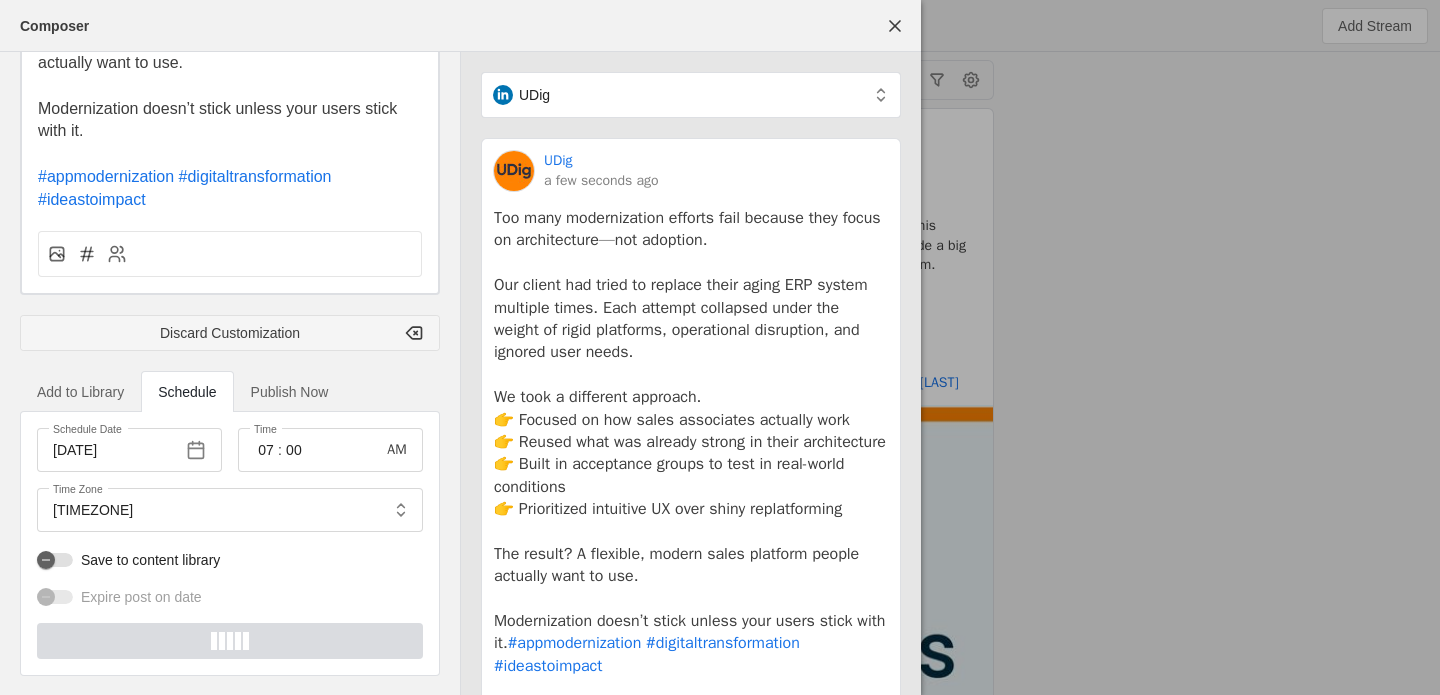 scroll, scrollTop: 114, scrollLeft: 0, axis: vertical 